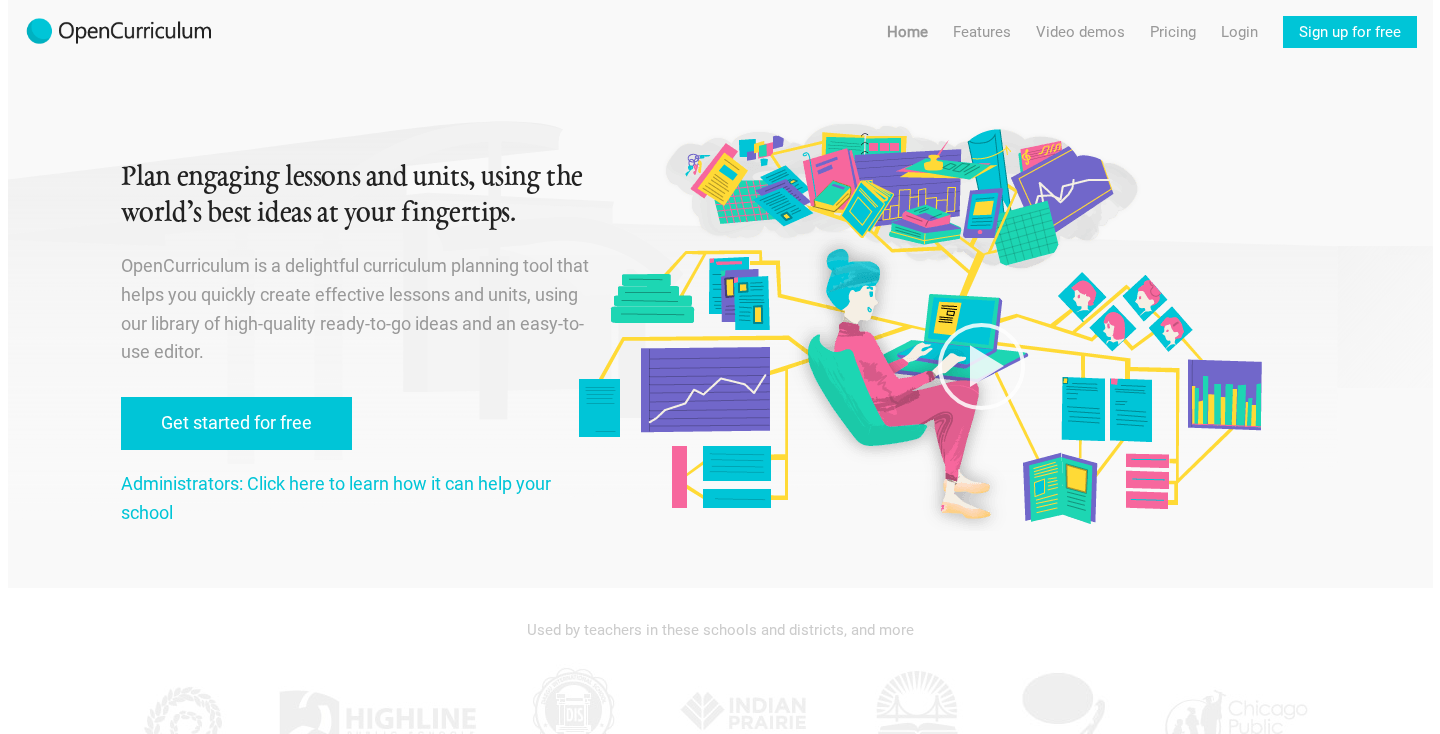 scroll, scrollTop: 0, scrollLeft: 0, axis: both 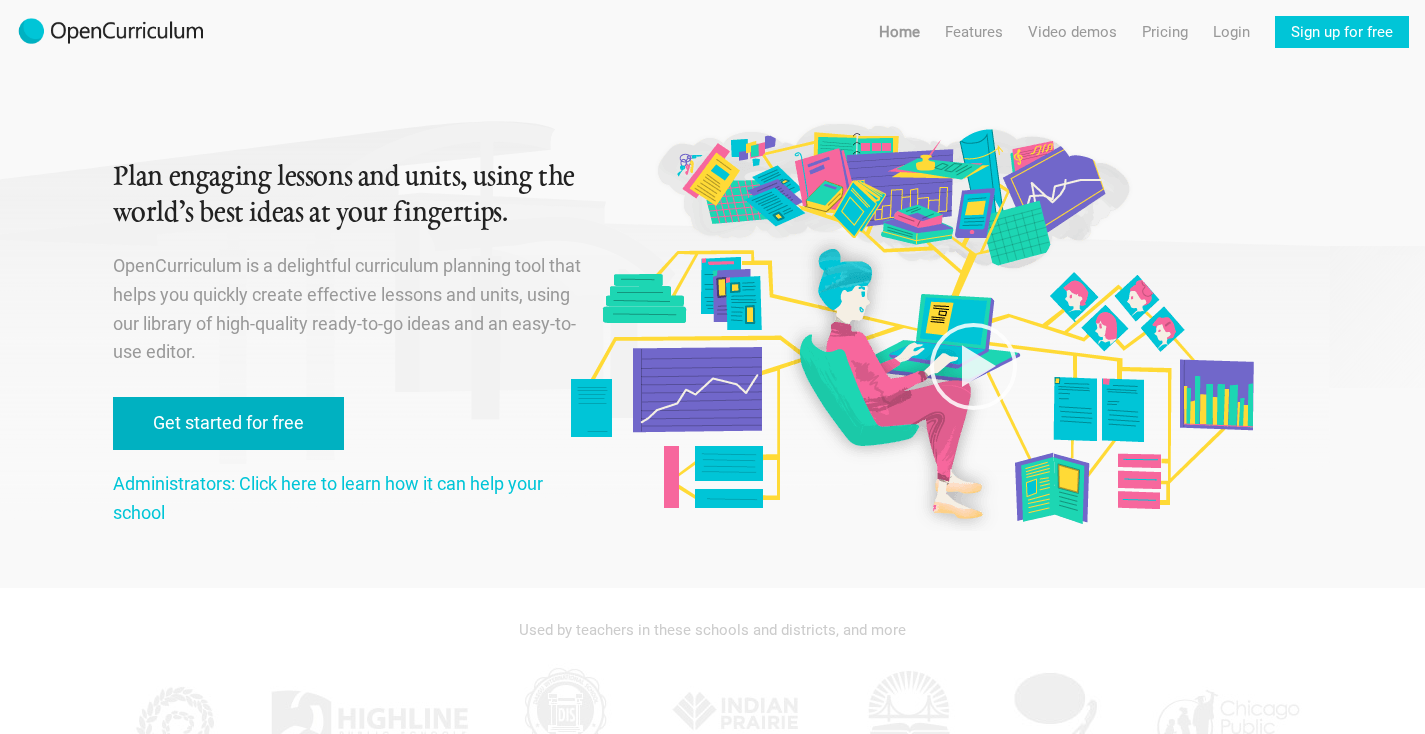 click on "Get started for free" at bounding box center (228, 423) 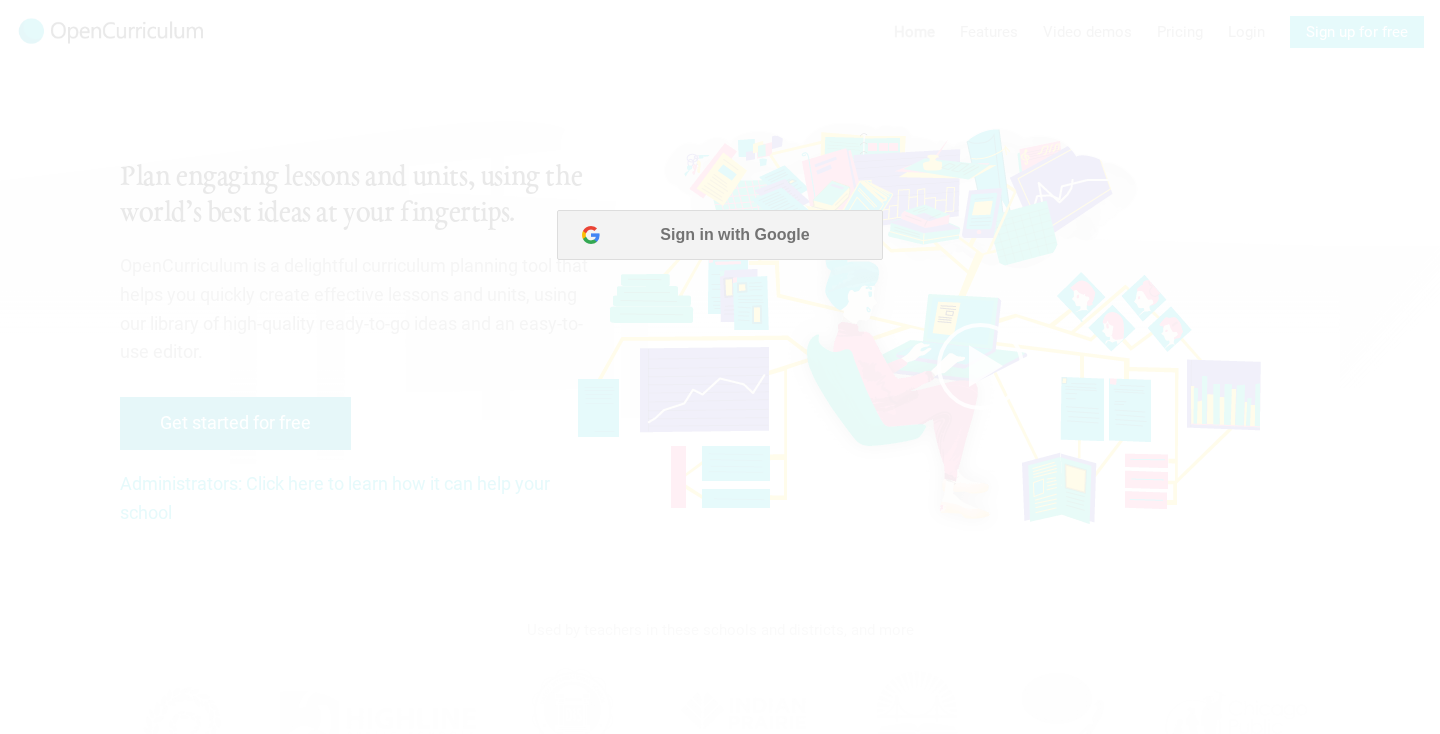 scroll, scrollTop: 0, scrollLeft: 0, axis: both 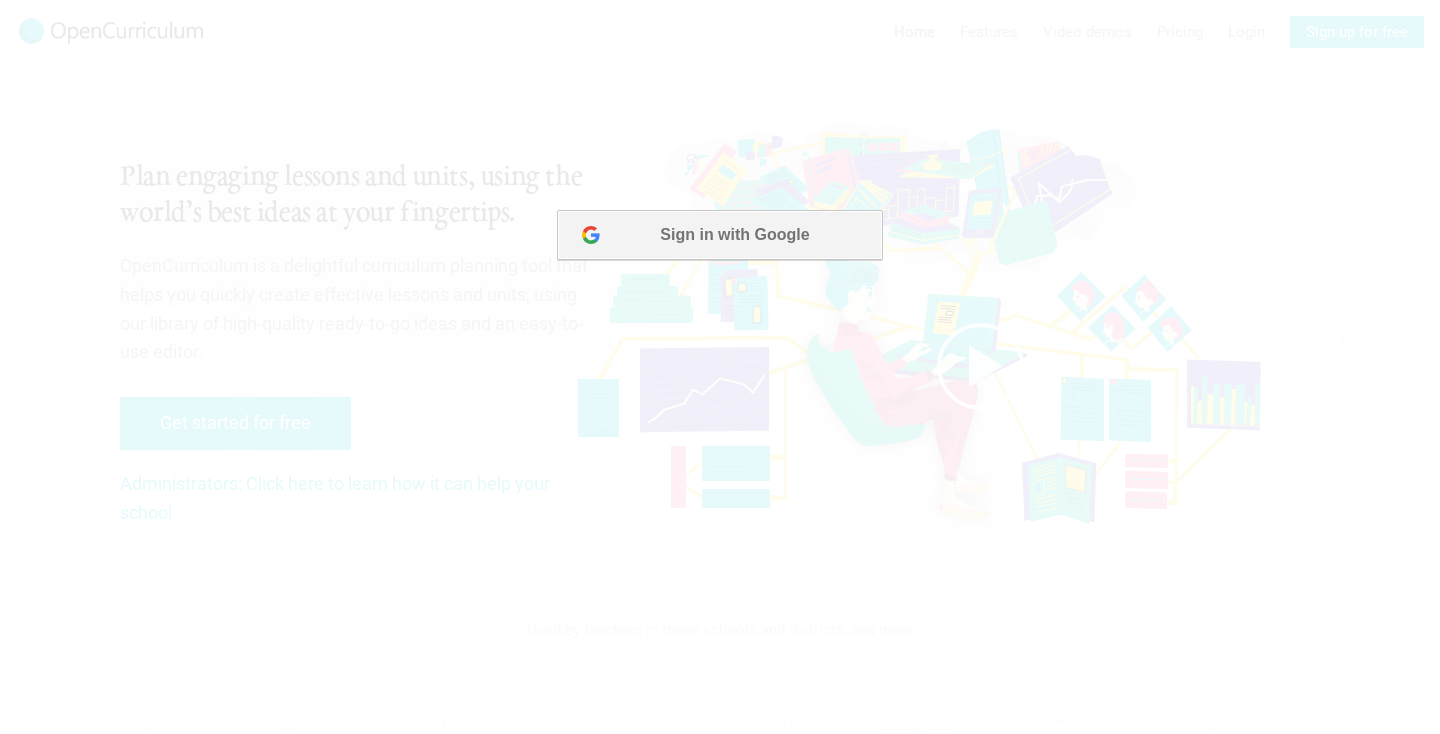 click on "Sign in with Google" at bounding box center [719, 235] 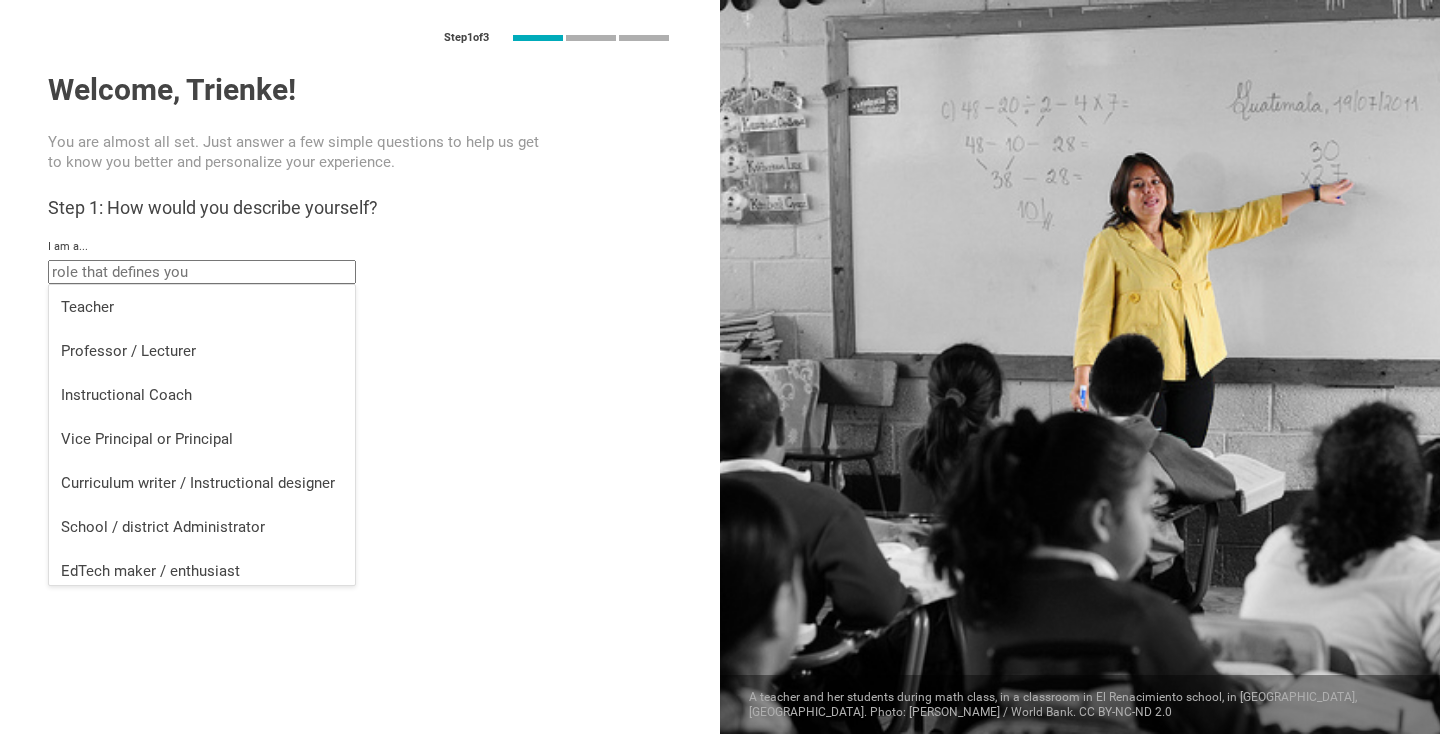 click at bounding box center [202, 272] 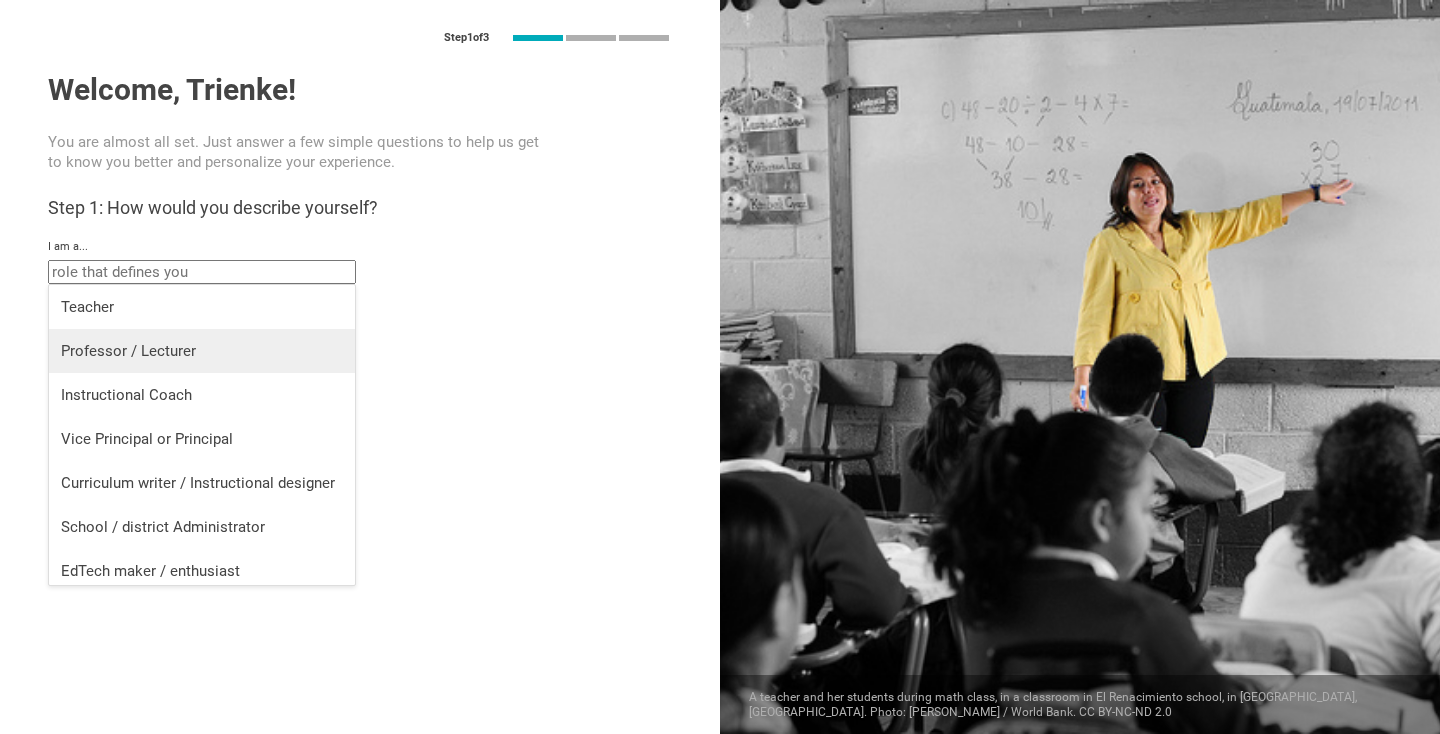 click on "Professor / Lecturer" at bounding box center (202, 351) 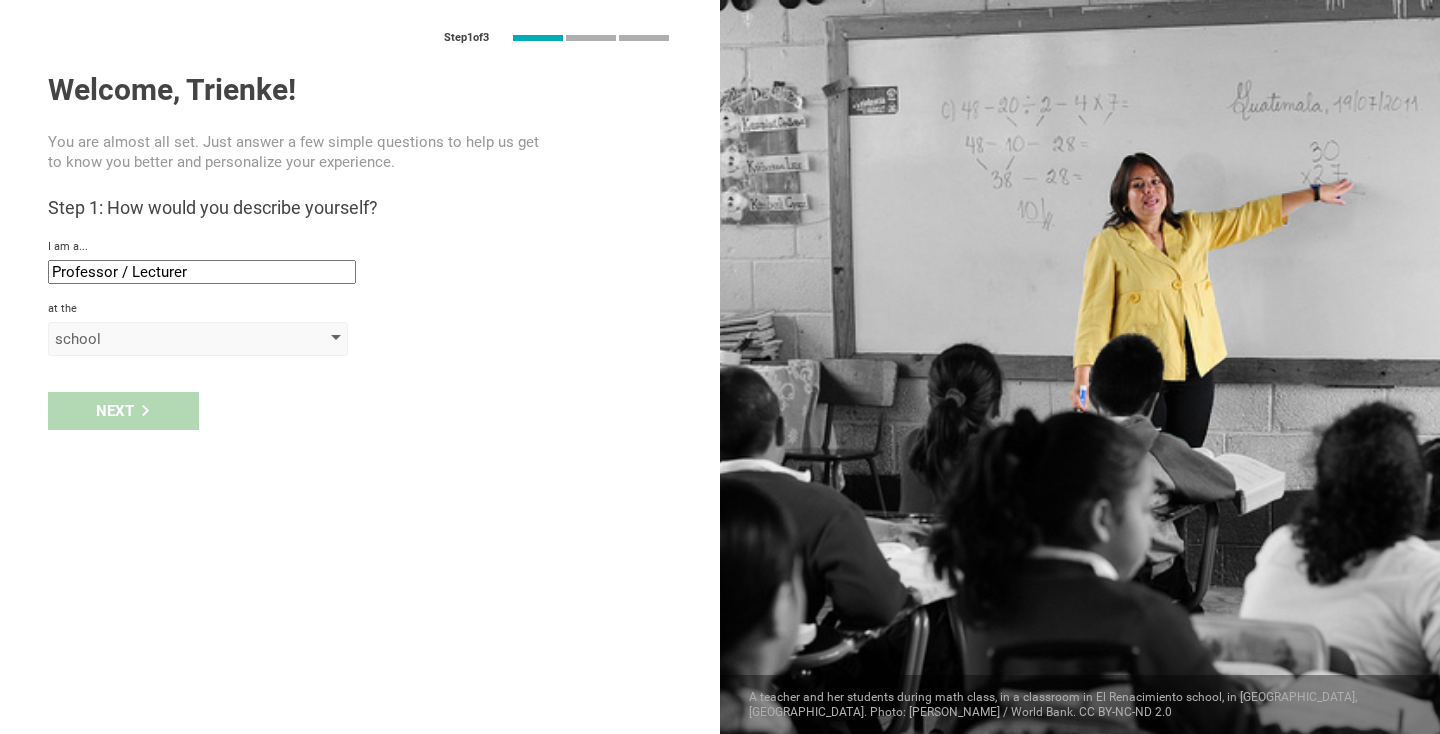 click on "school" at bounding box center (169, 339) 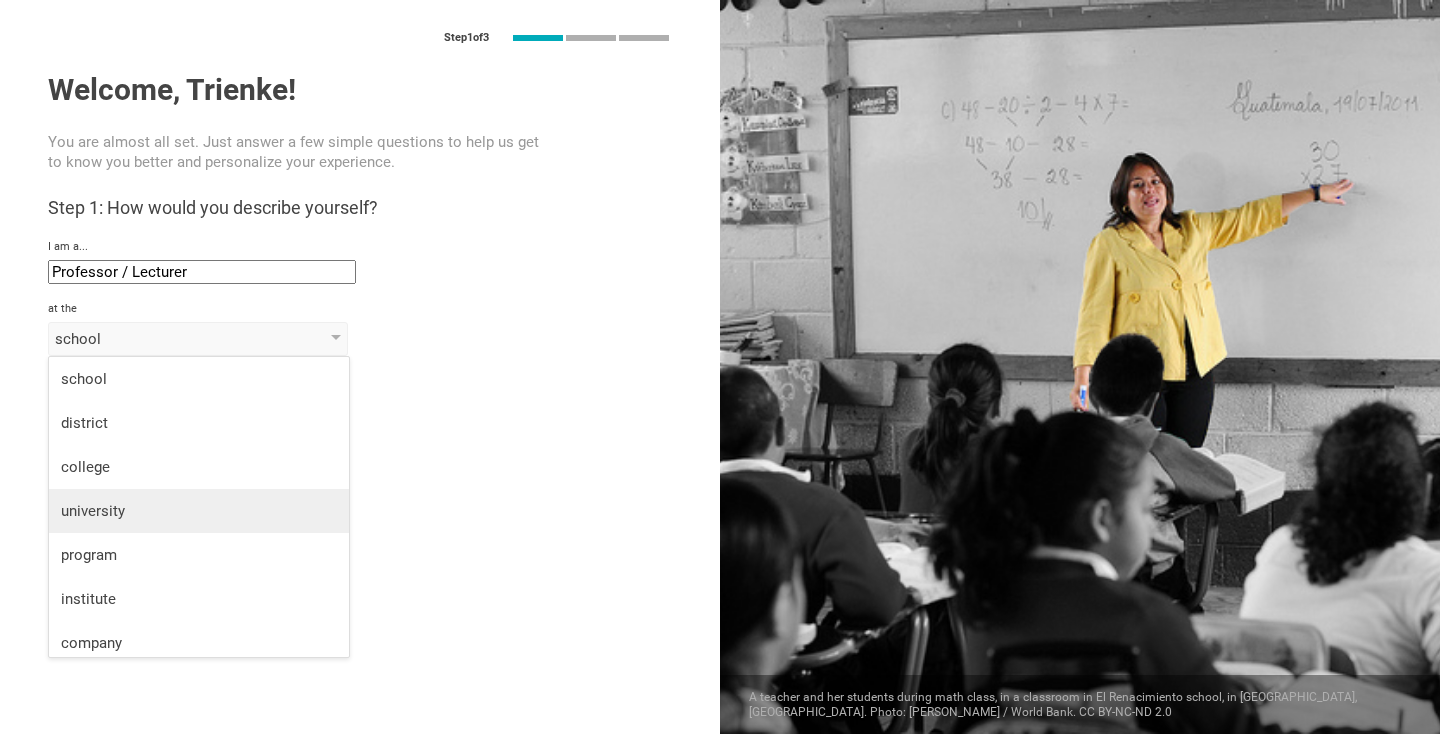 click on "university" at bounding box center (199, 511) 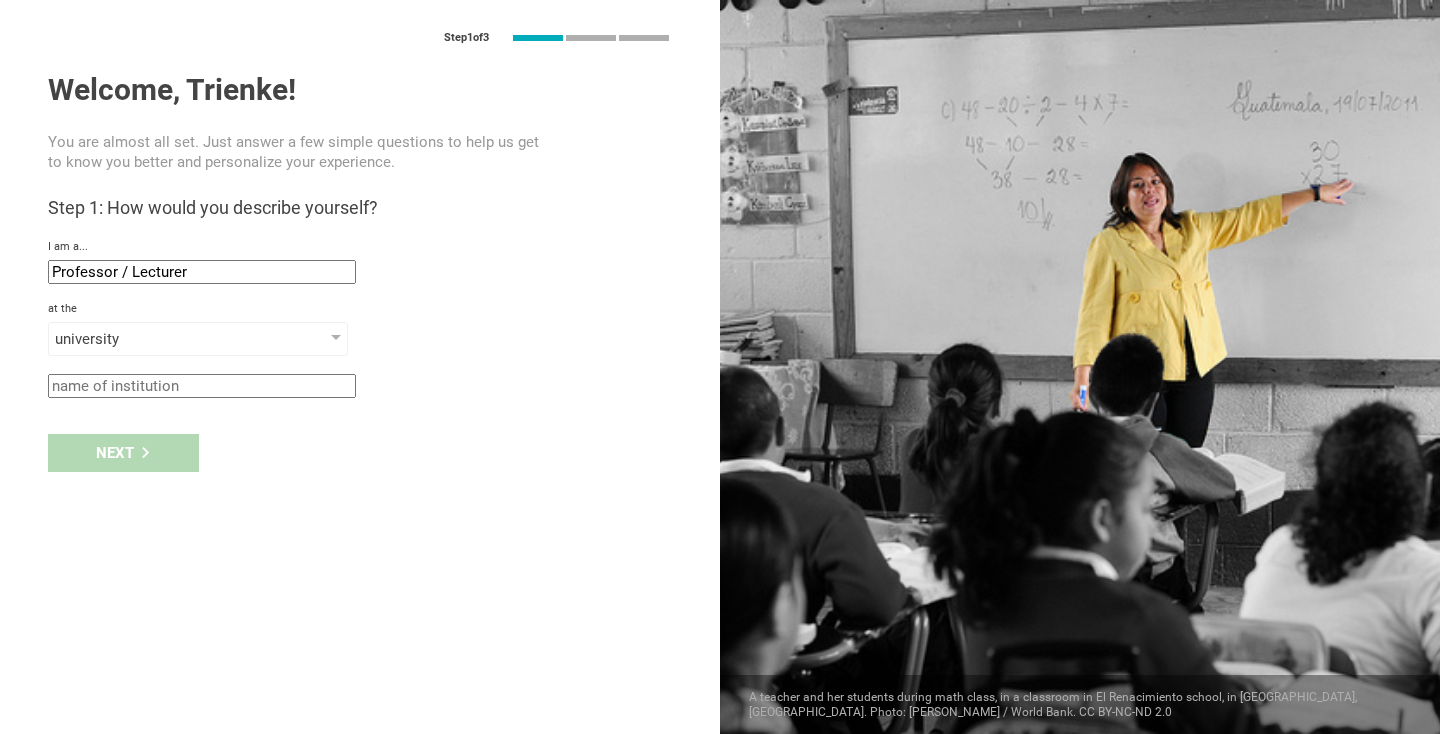 click 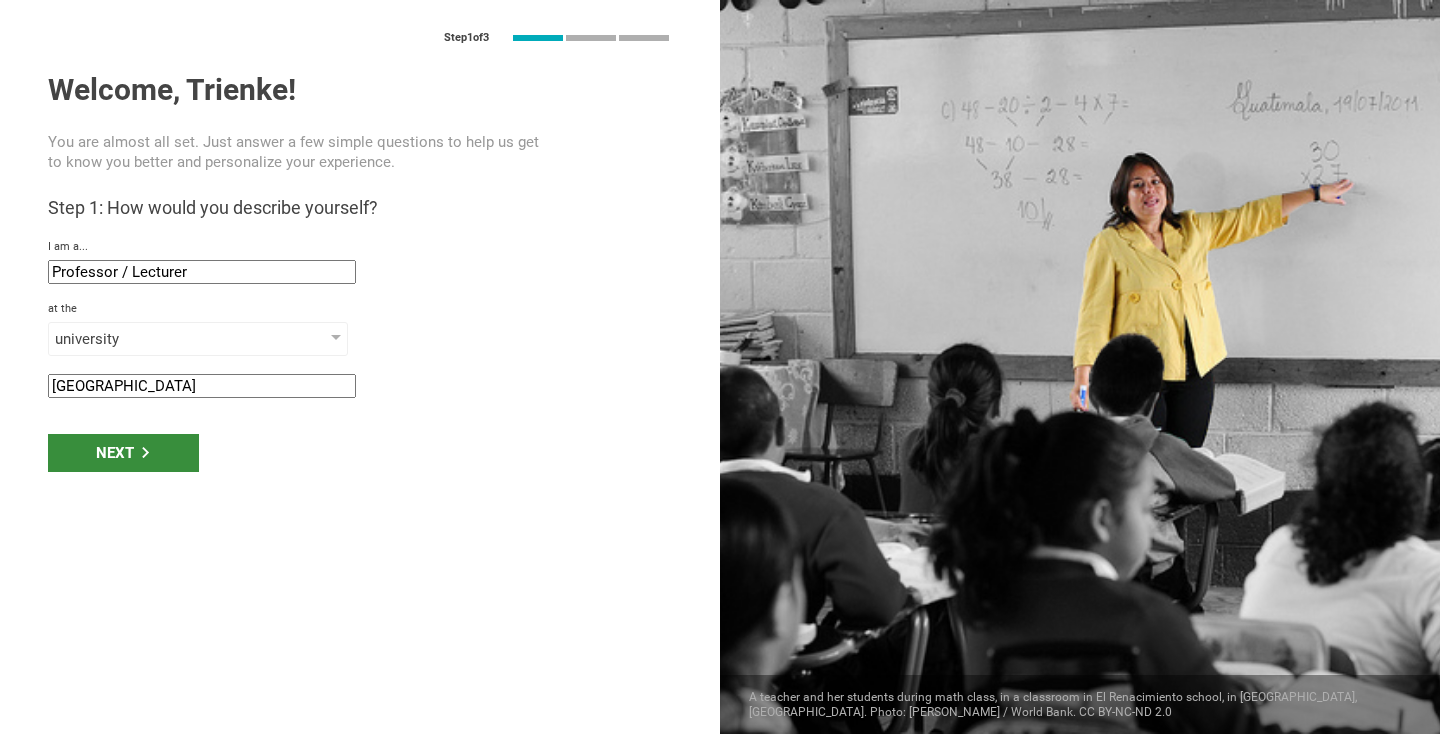 type on "[GEOGRAPHIC_DATA]" 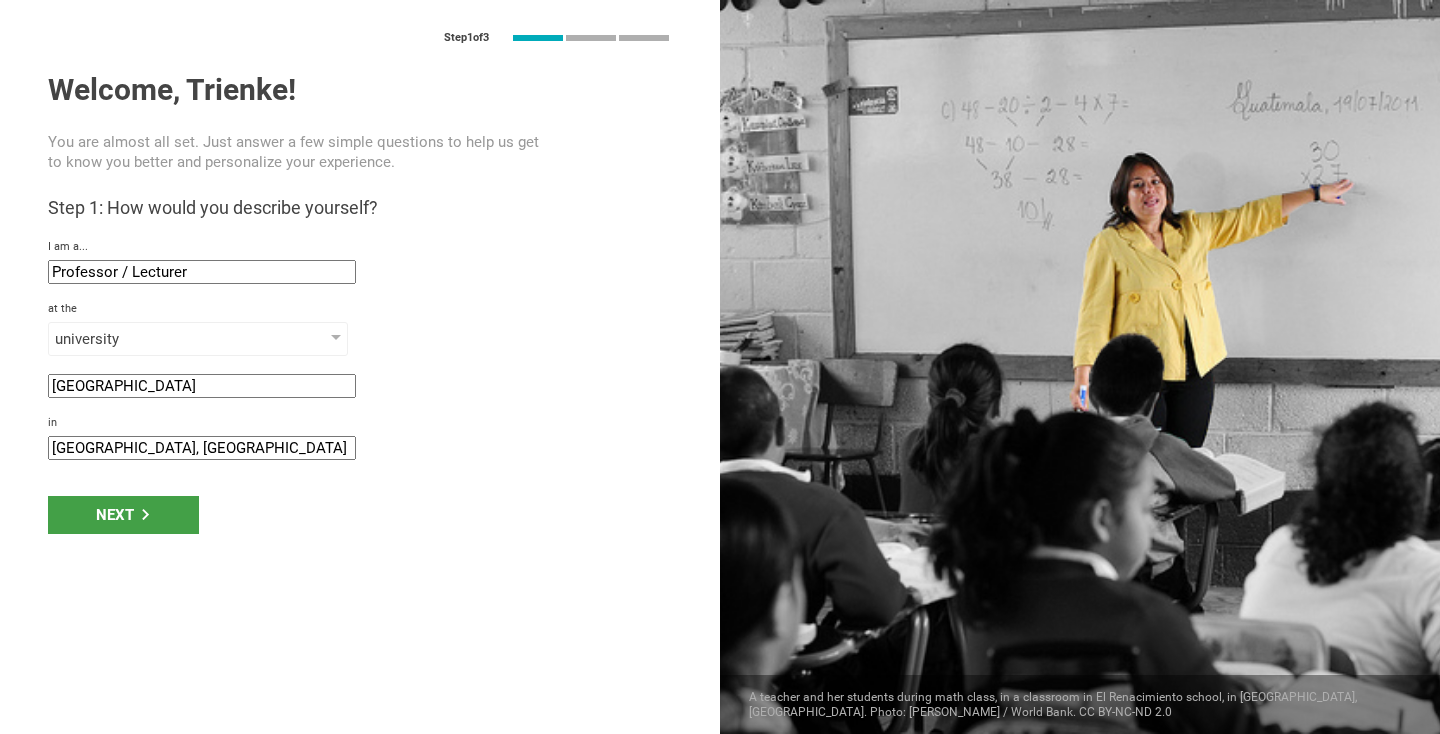 click on "[GEOGRAPHIC_DATA], [GEOGRAPHIC_DATA] (Kingdom of the)" 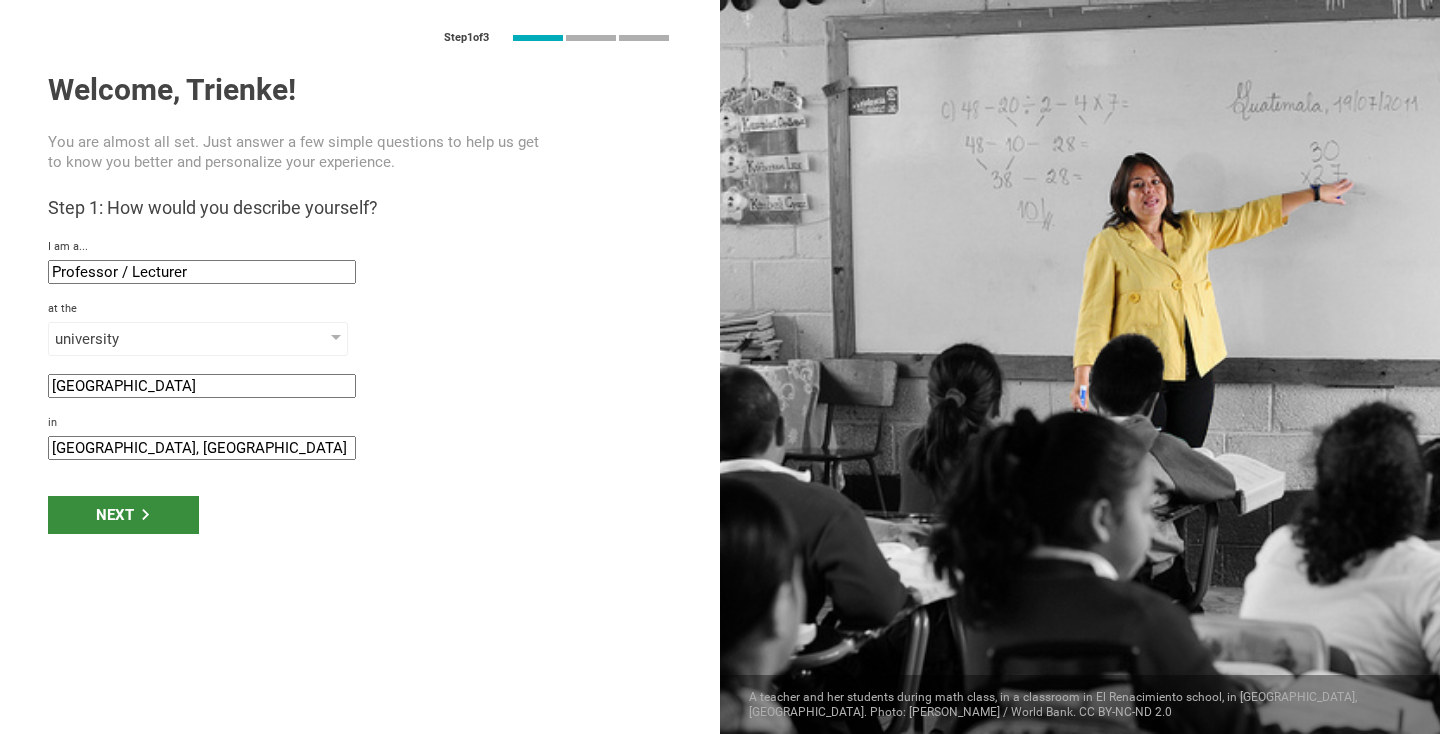 type on "[GEOGRAPHIC_DATA], [GEOGRAPHIC_DATA] (Kingdom of the)" 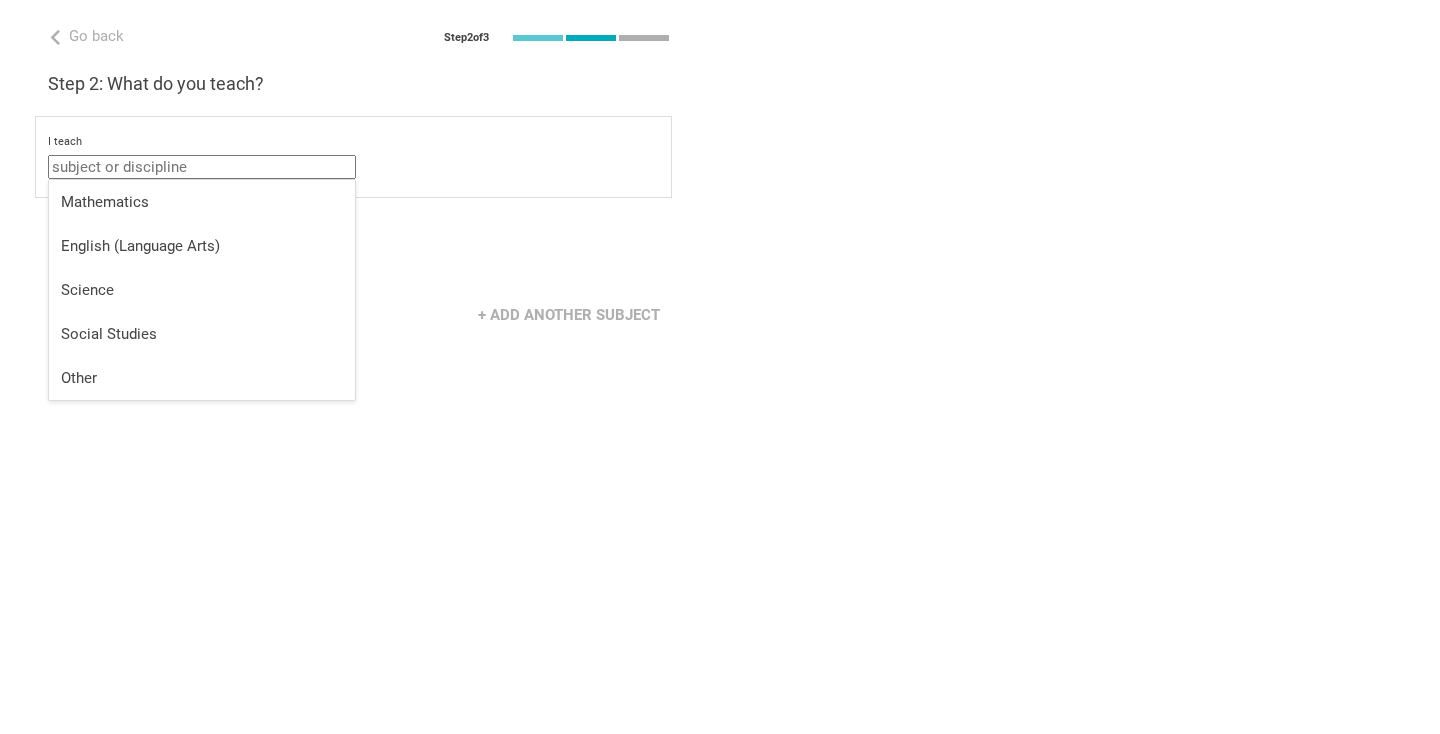 click at bounding box center (202, 167) 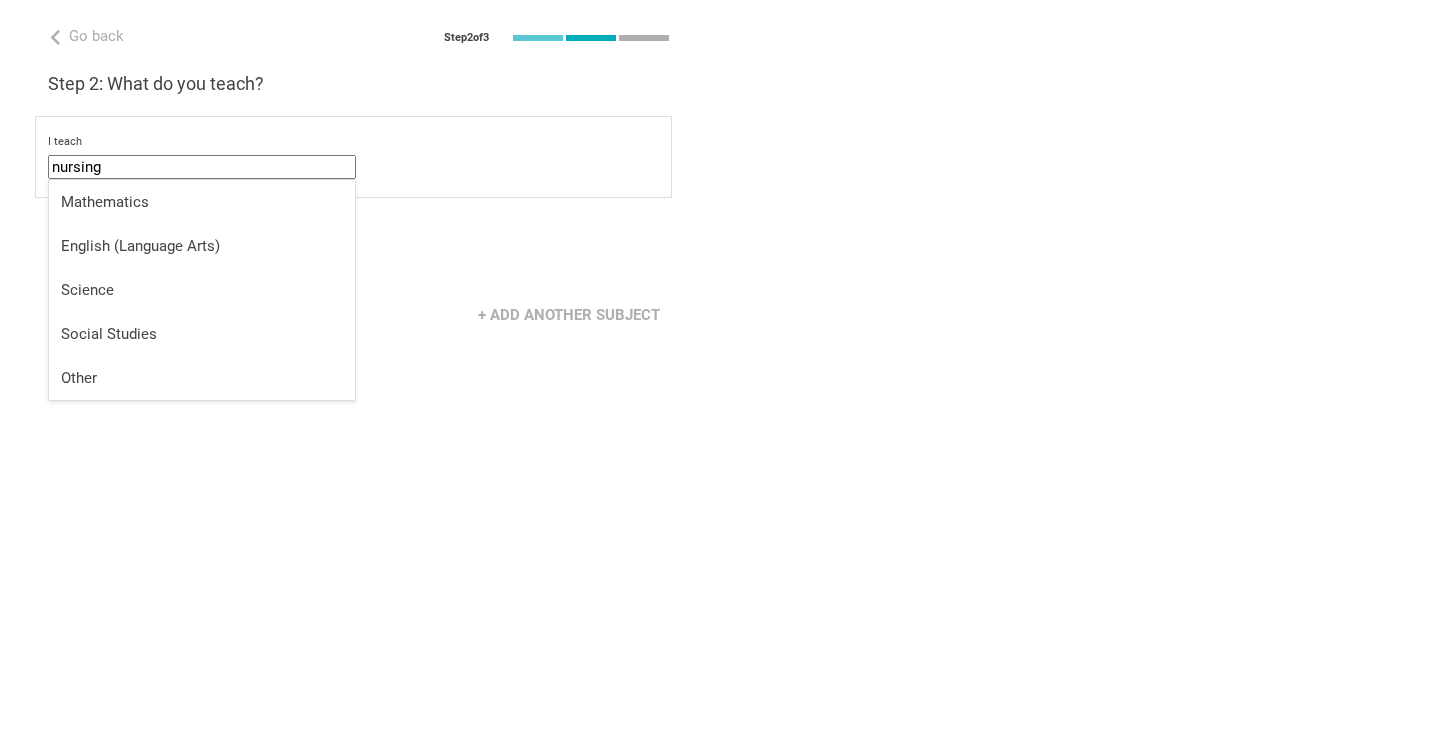 click on "Go back Step  2  of  3 Welcome, Trienke! You are almost all set. Just answer a few simple questions to help us get to know you better and personalize your experience. Step 1: How would you describe yourself? I am a... Professor / Lecturer Teacher Professor / Lecturer Instructional Coach Vice Principal or Principal Curriculum writer / Instructional designer School / district Administrator EdTech maker / enthusiast at the [GEOGRAPHIC_DATA] program institute company organization [GEOGRAPHIC_DATA] in [GEOGRAPHIC_DATA], [GEOGRAPHIC_DATA] (Kingdom of the) Step 2: What do you teach? I teach nursing Mathematics English (Language Arts) Science Social Studies Other select from specific areas to the students of Grade Grade Class Year Level Standard select from grades 1 2 3 4 5 6 7 8 9 10 11 12 13 When describing my students, I would say that select from all phrases that apply there are students of various level of skill there are a few that perform well, but the rest are low-achievers My university is" at bounding box center [360, 367] 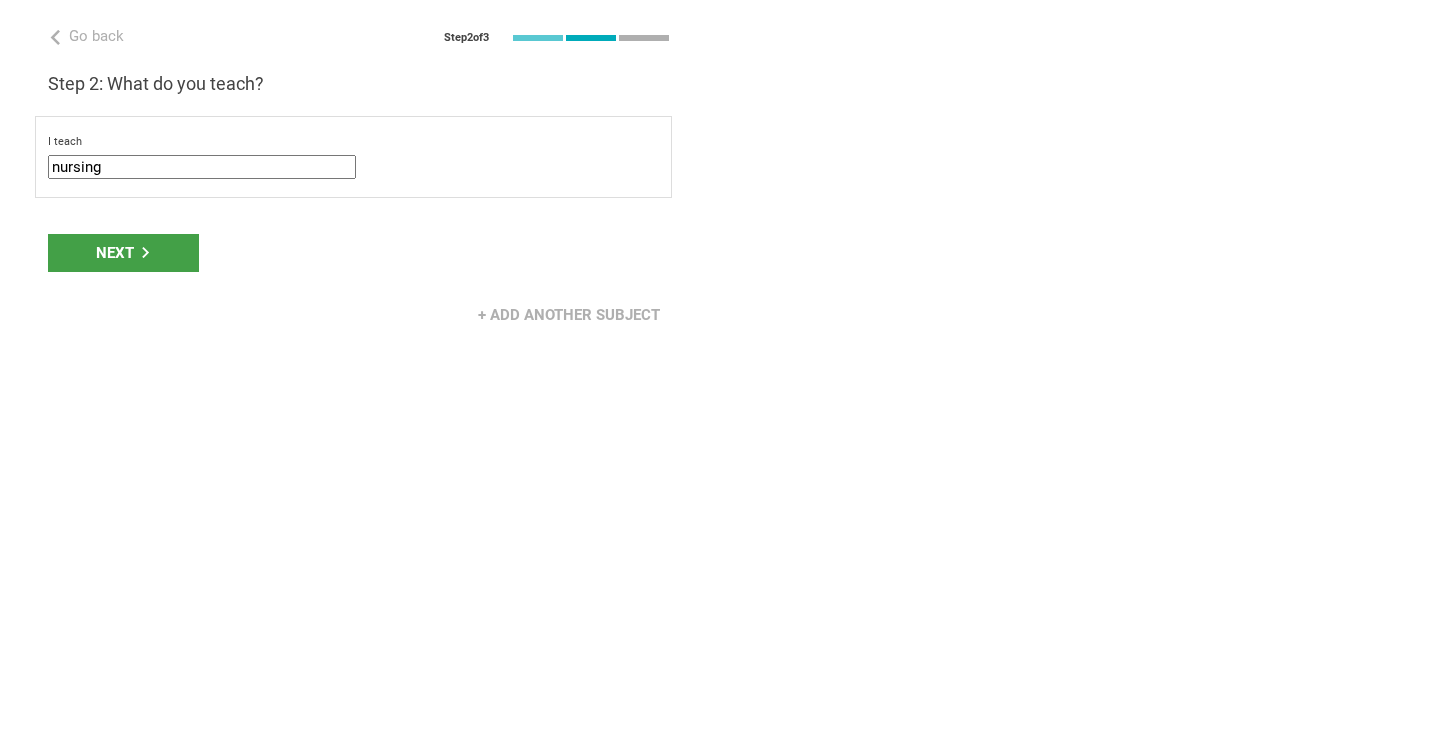 click on "Next" at bounding box center (360, 253) 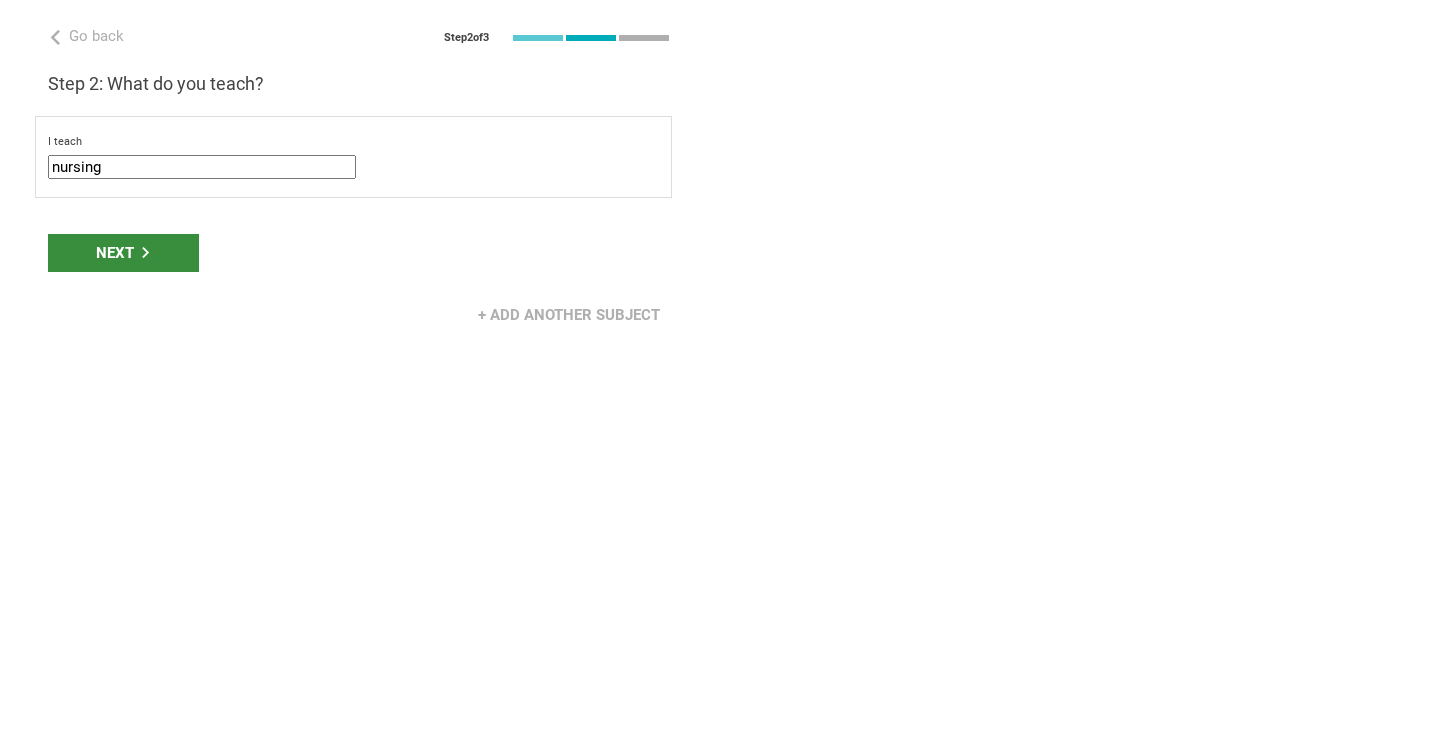 click 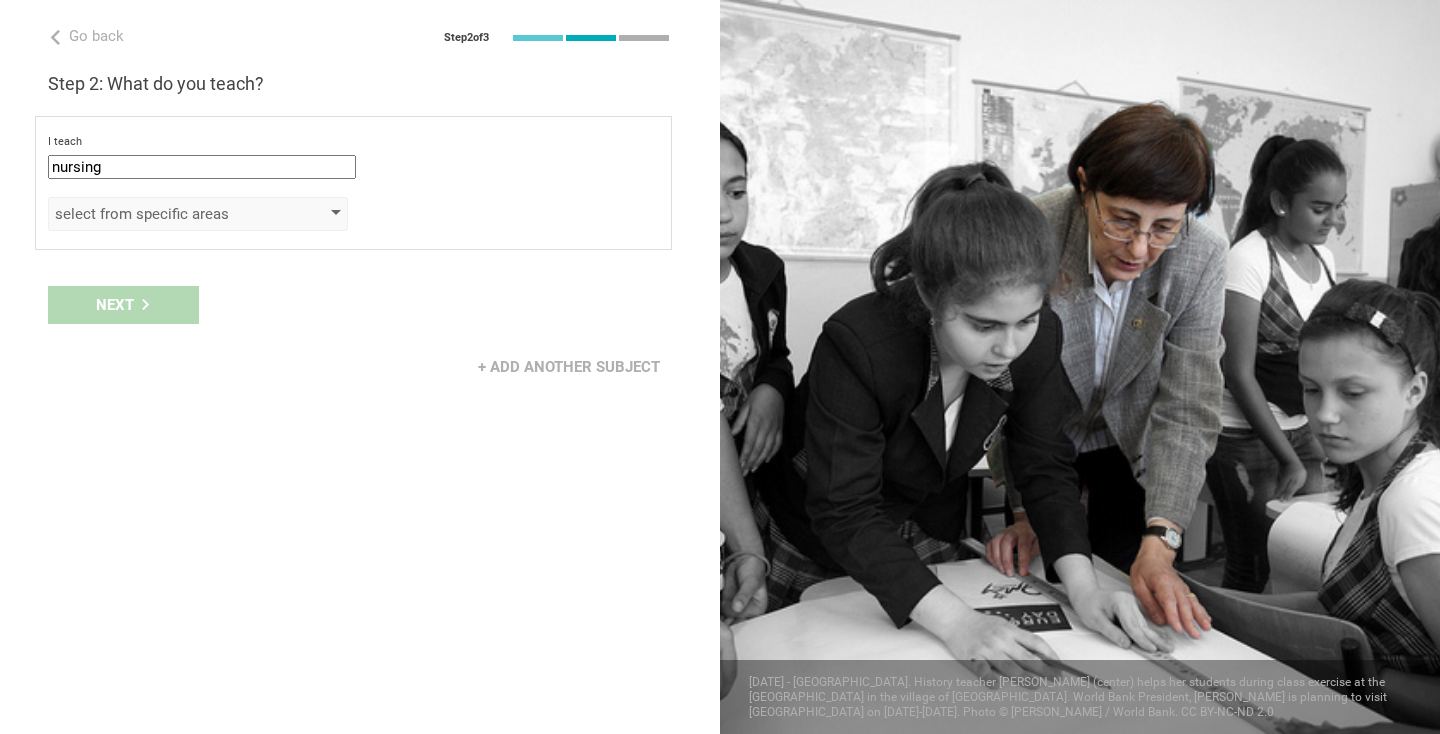 click on "select from specific areas" at bounding box center (169, 214) 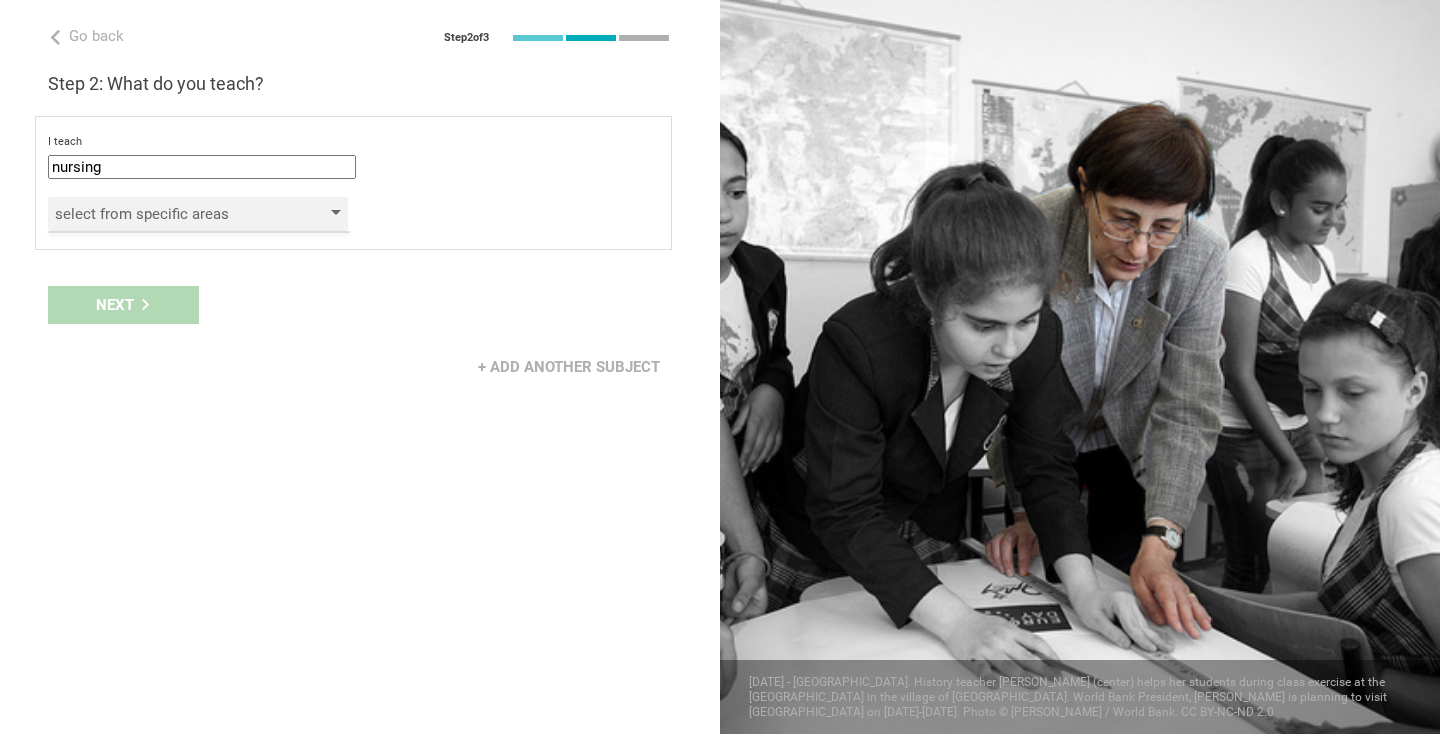 click on "select from specific areas" at bounding box center (169, 214) 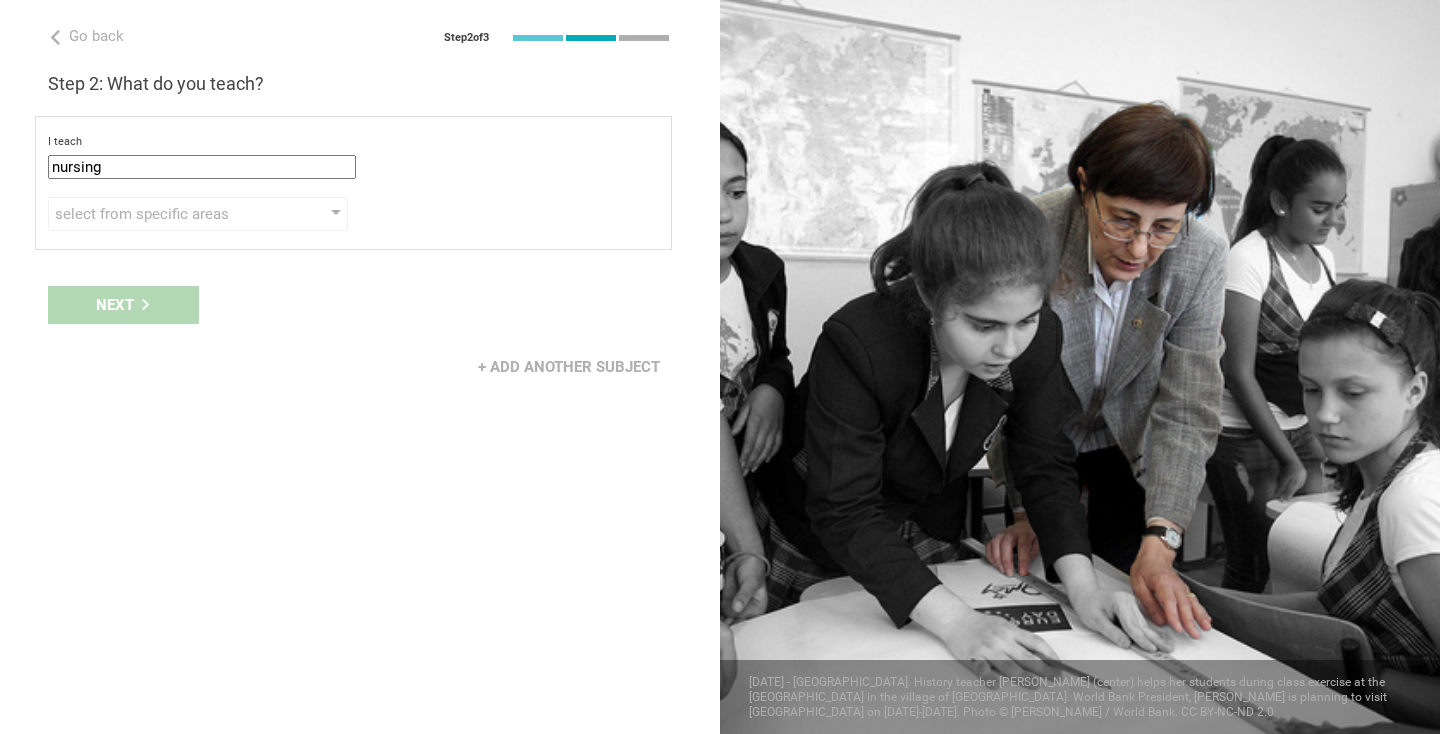 click on "Next" at bounding box center (360, 305) 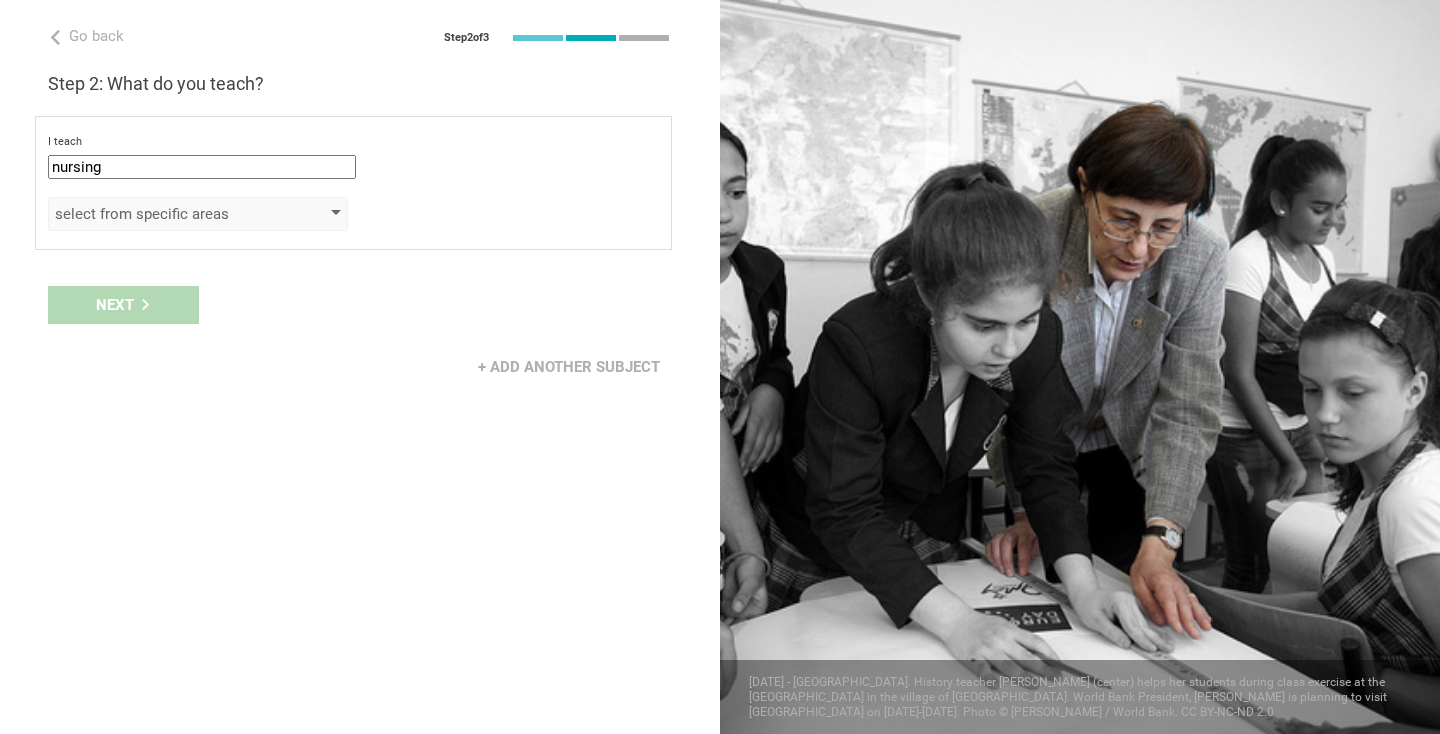 click on "select from specific areas" at bounding box center (169, 214) 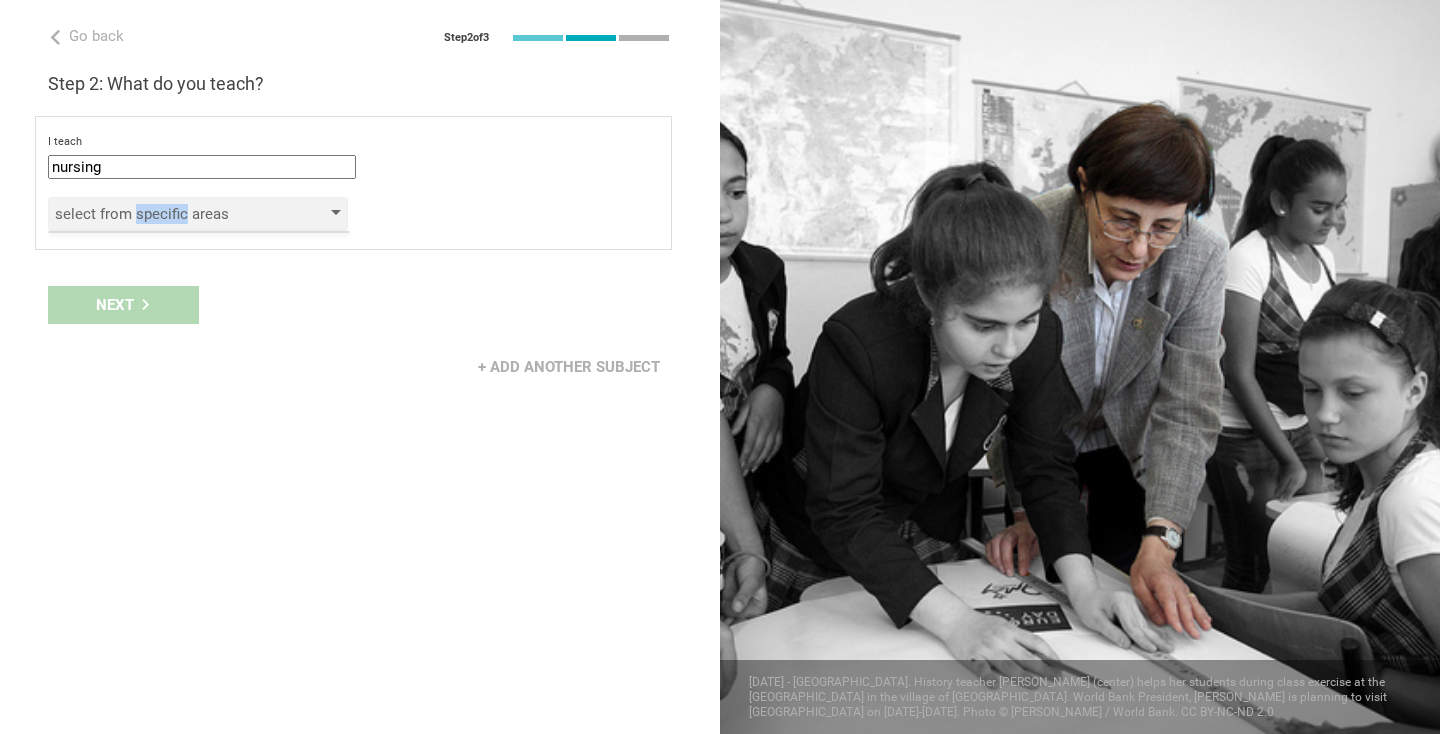 click on "select from specific areas" at bounding box center [169, 214] 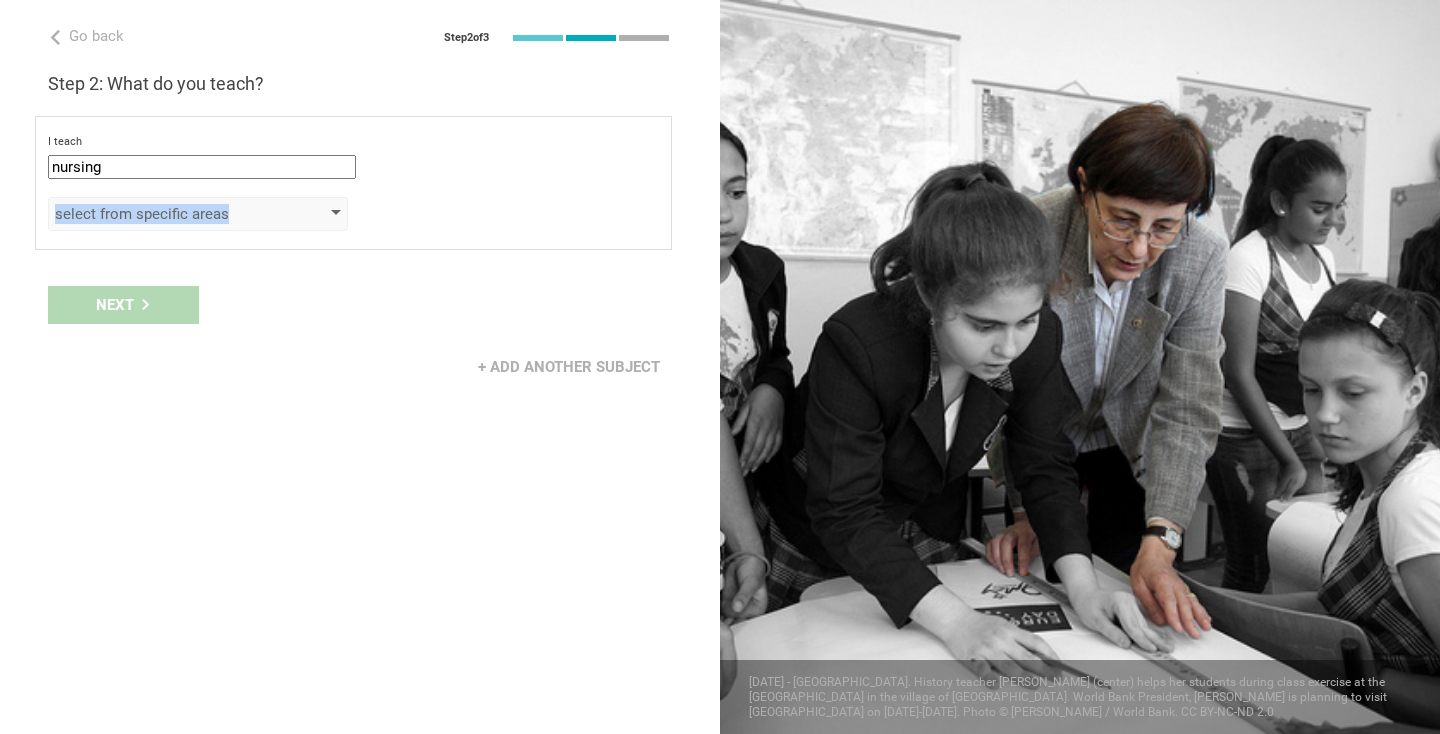 click on "select from specific areas" at bounding box center (169, 214) 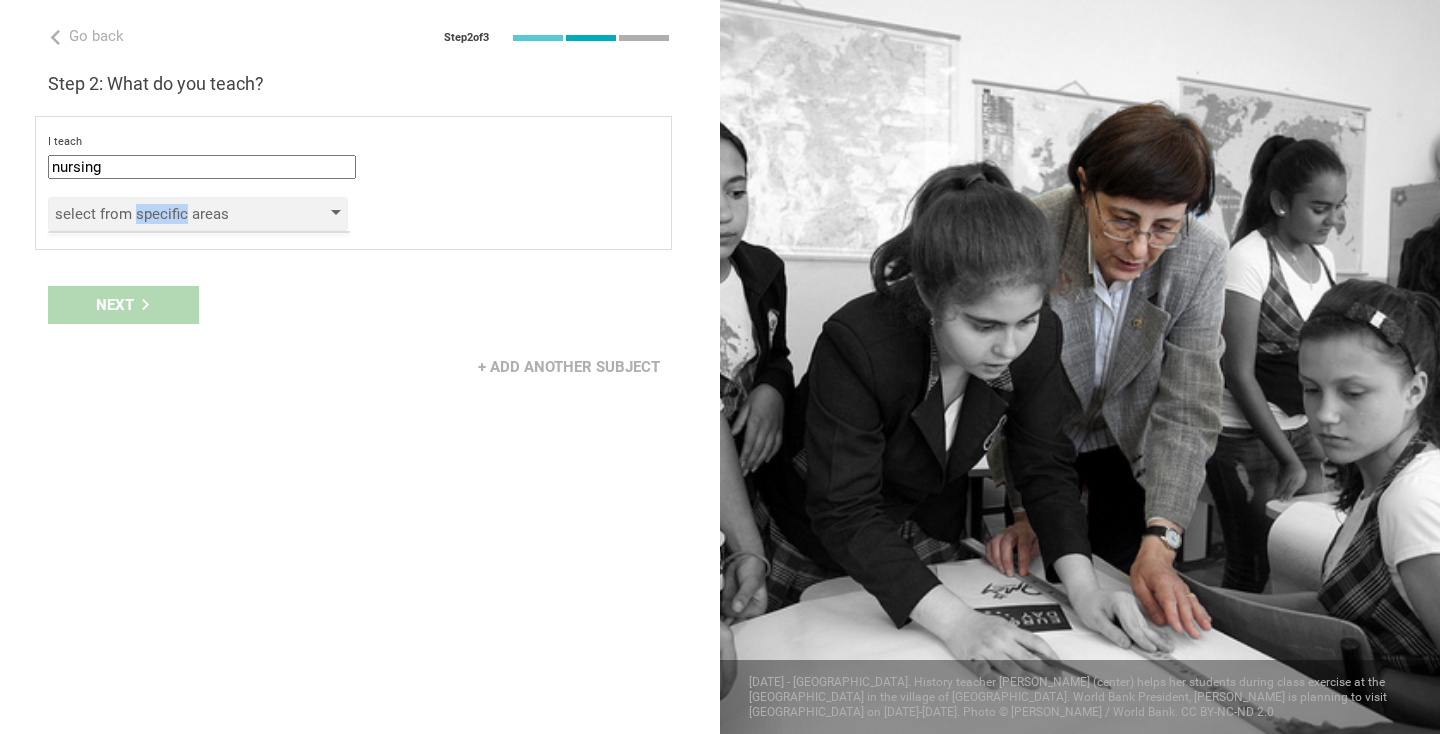 click on "select from specific areas" at bounding box center (169, 214) 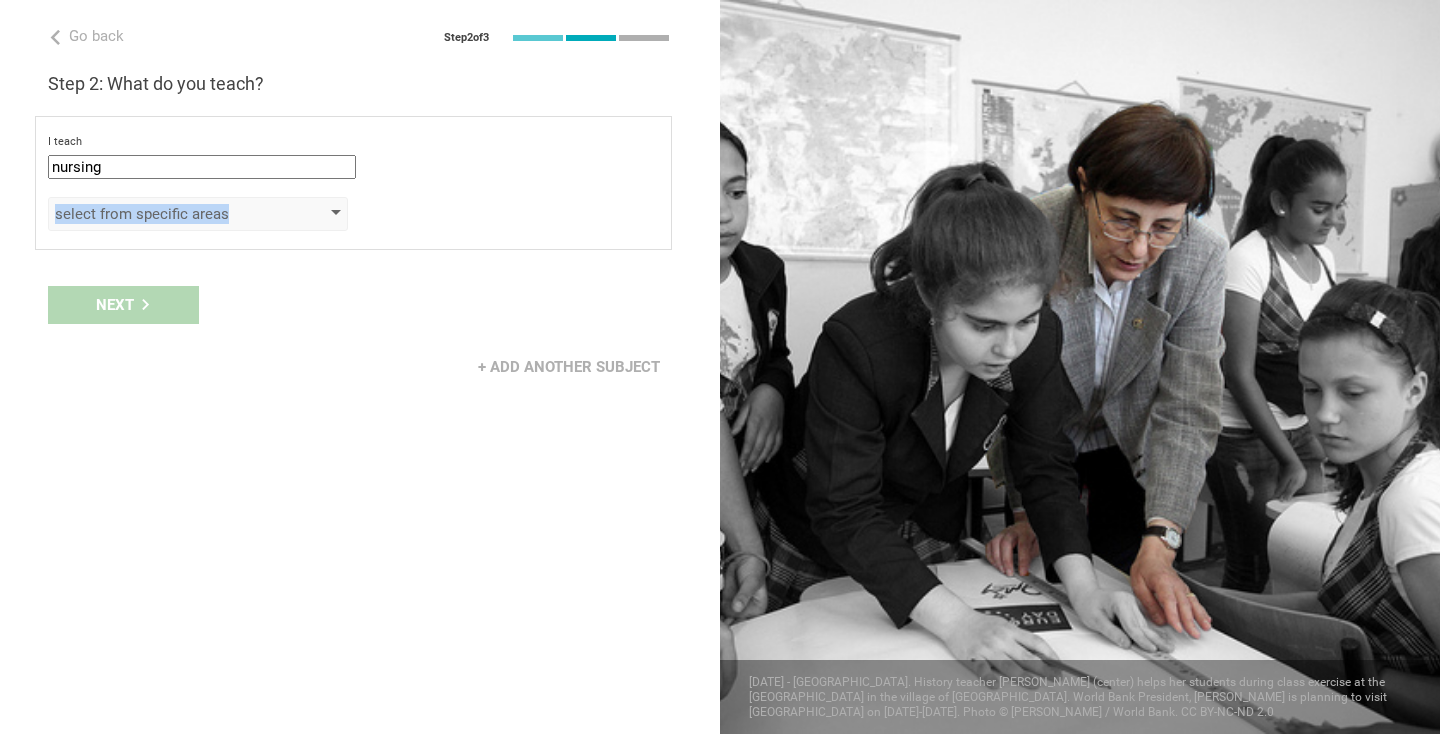 click on "select from specific areas" at bounding box center (169, 214) 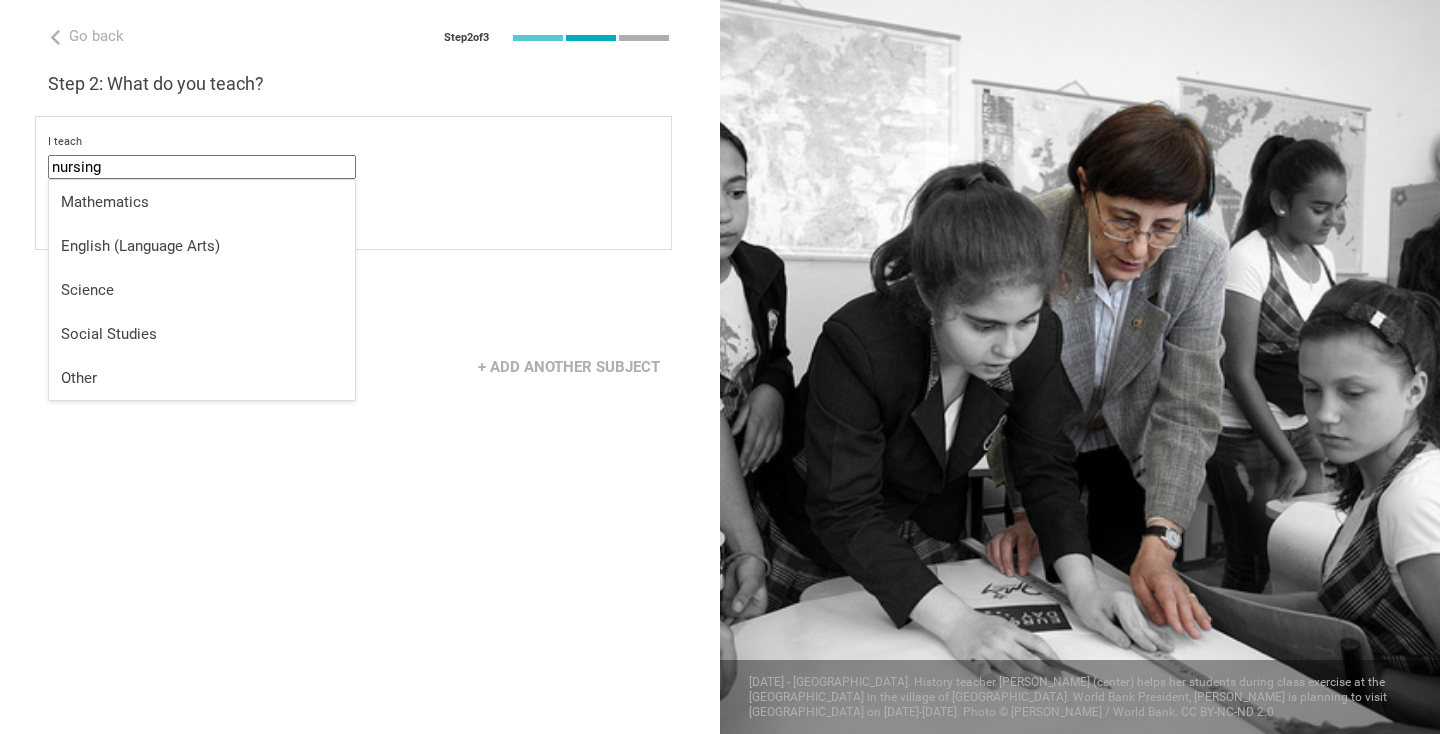 click on "nursing" at bounding box center [202, 167] 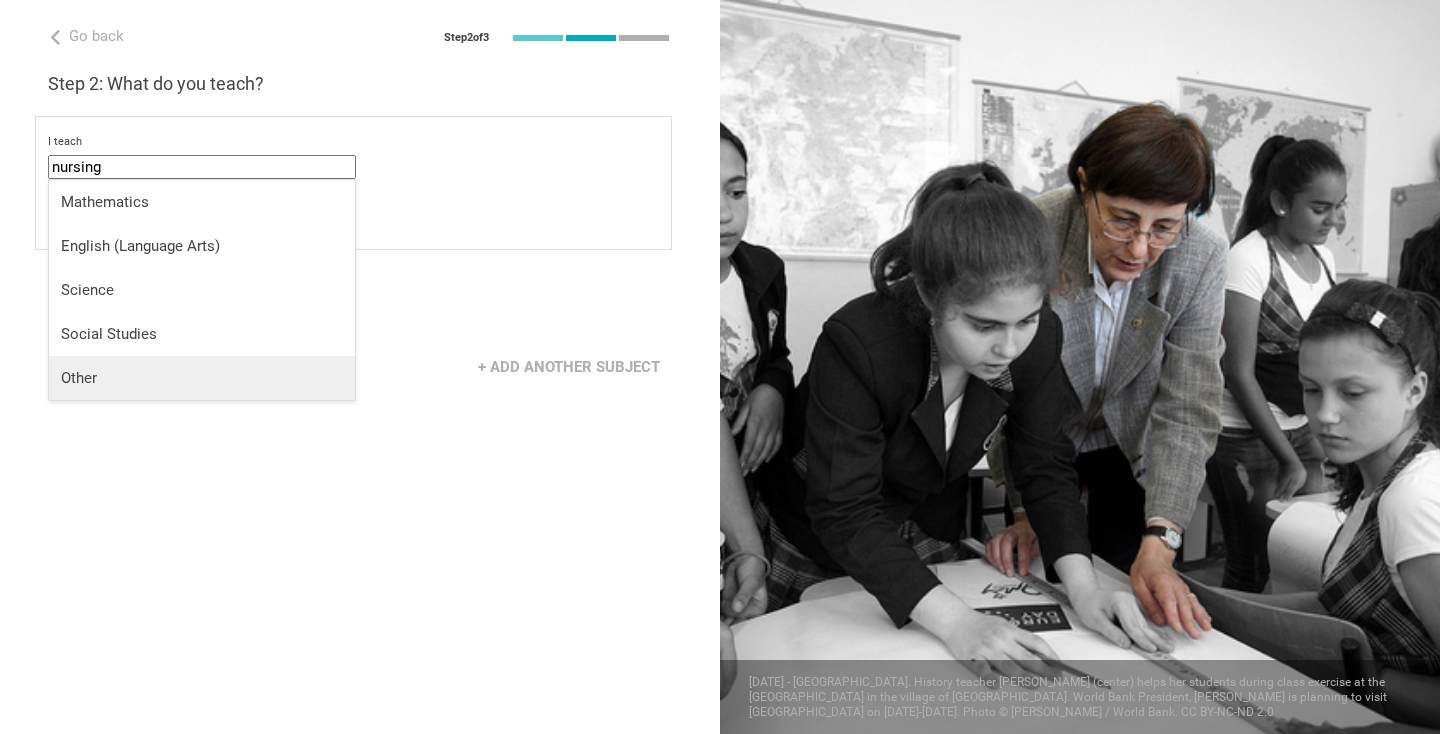click on "Other" at bounding box center (202, 378) 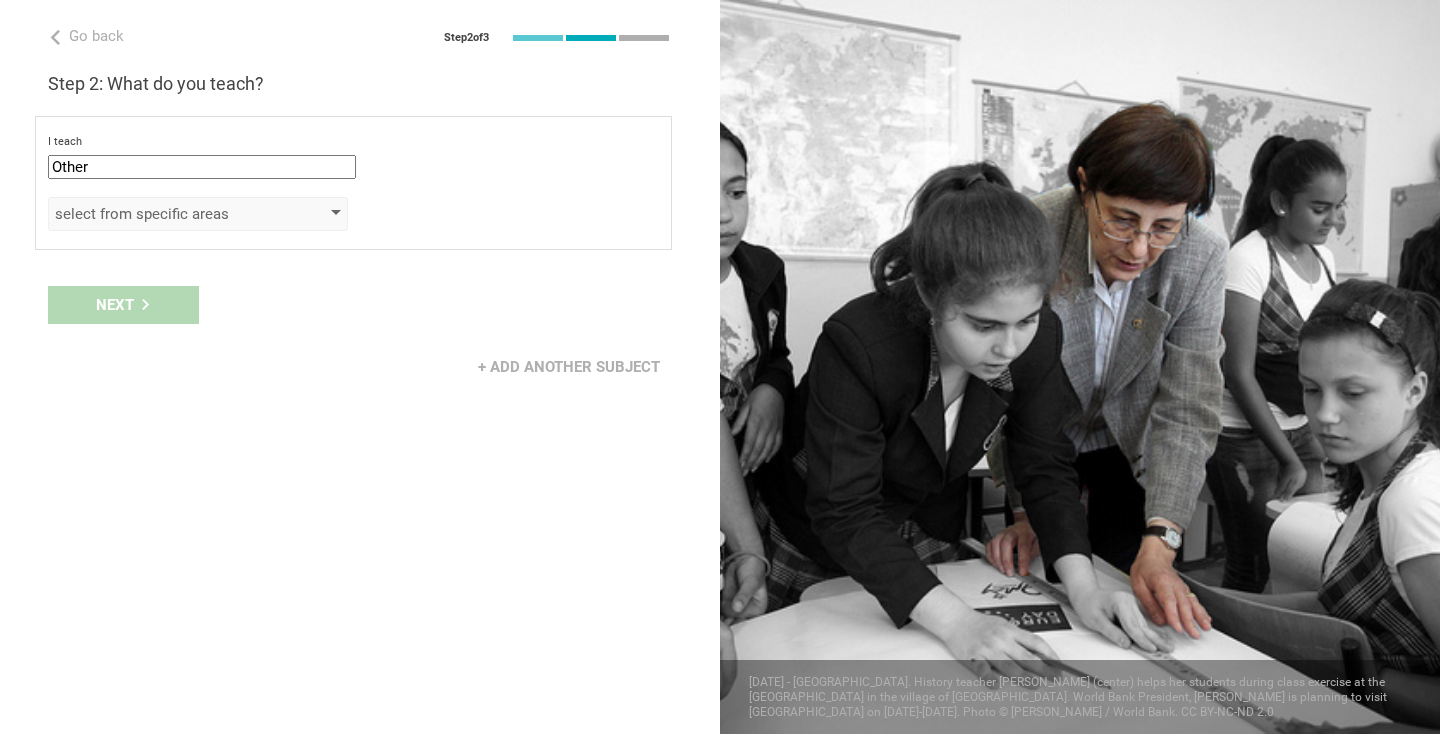 click on "select from specific areas" at bounding box center [198, 214] 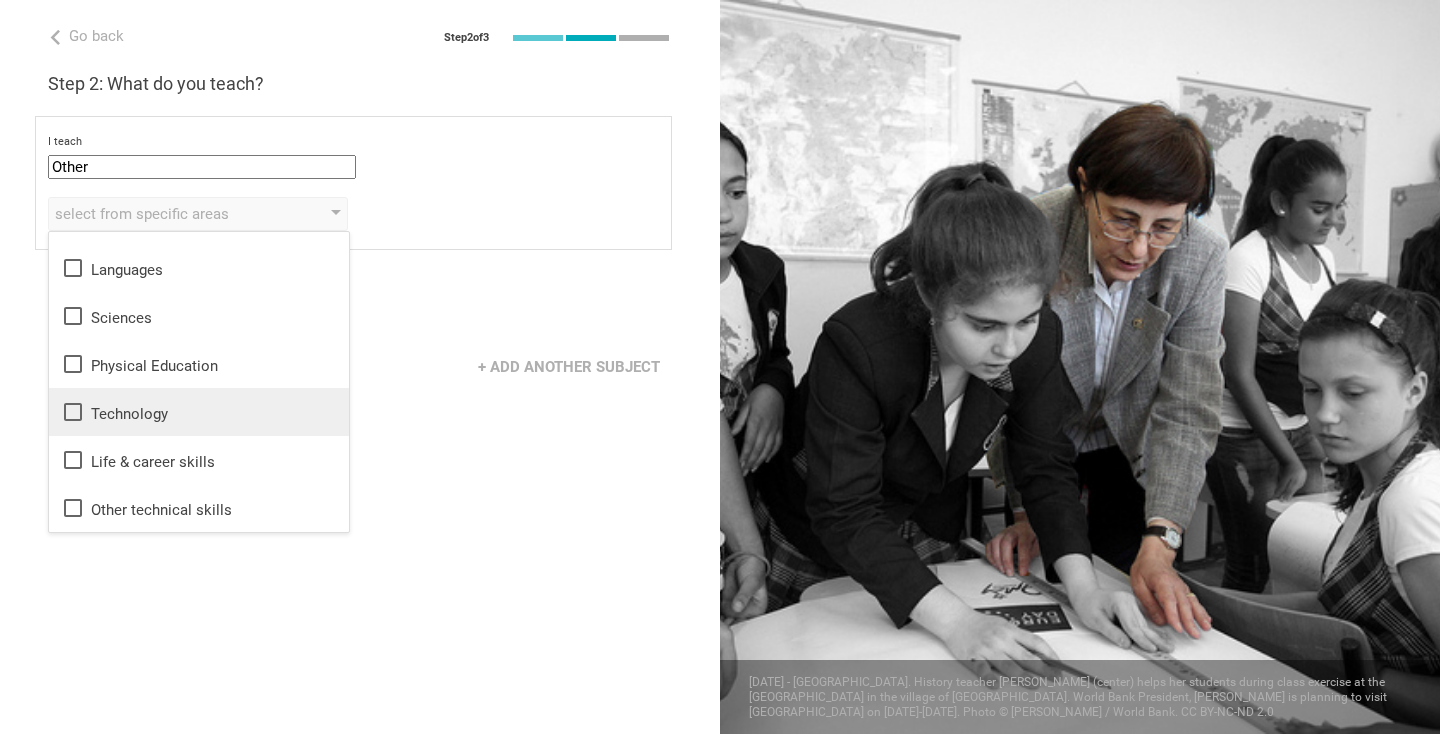 scroll, scrollTop: 0, scrollLeft: 0, axis: both 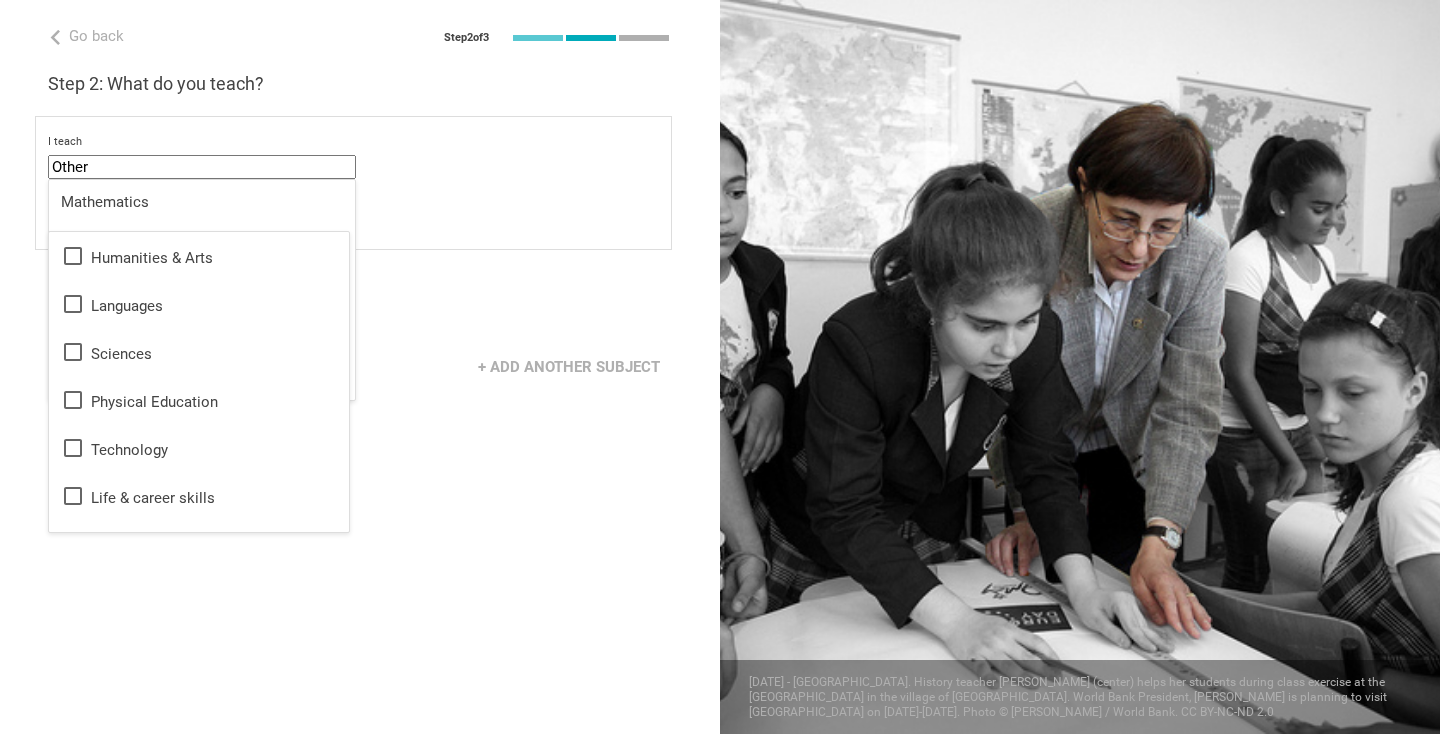 click on "Other" at bounding box center [202, 167] 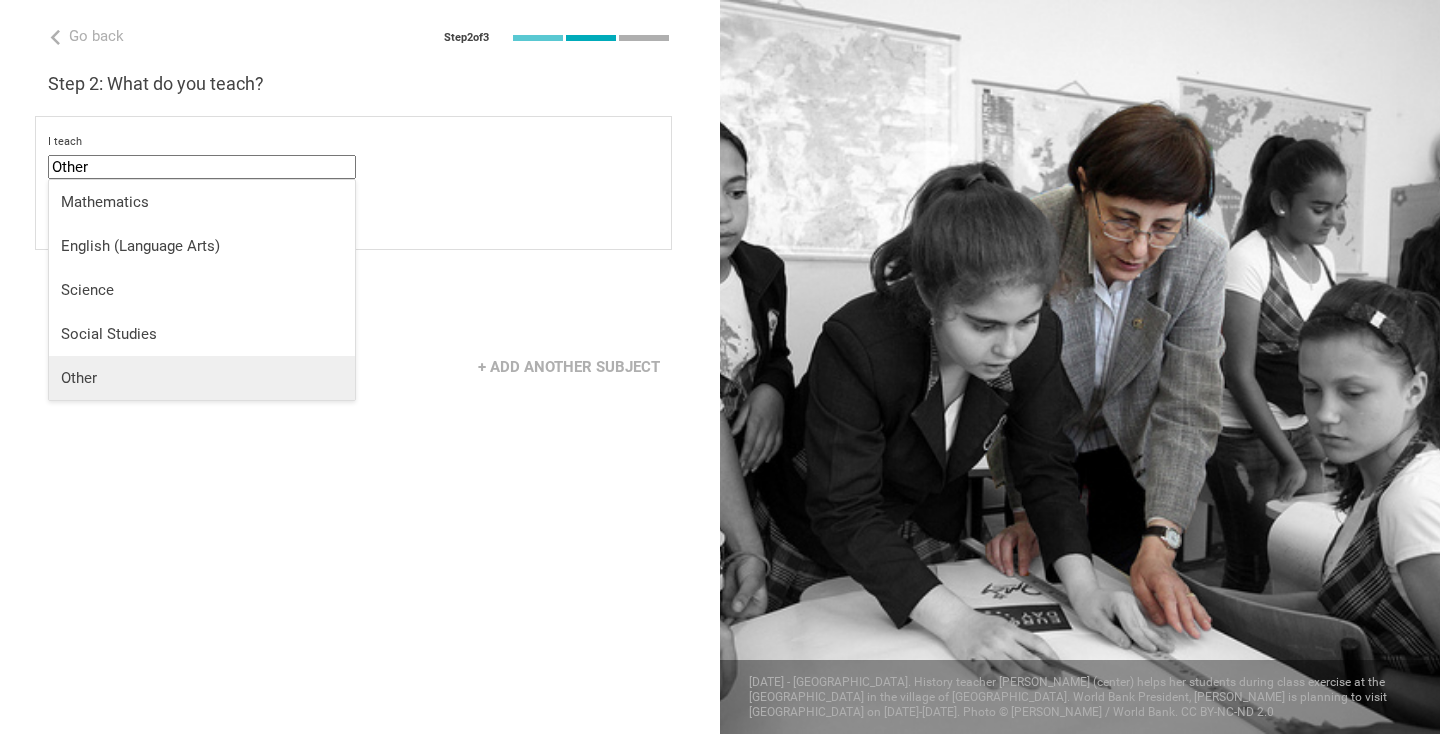 click on "Other" at bounding box center (202, 378) 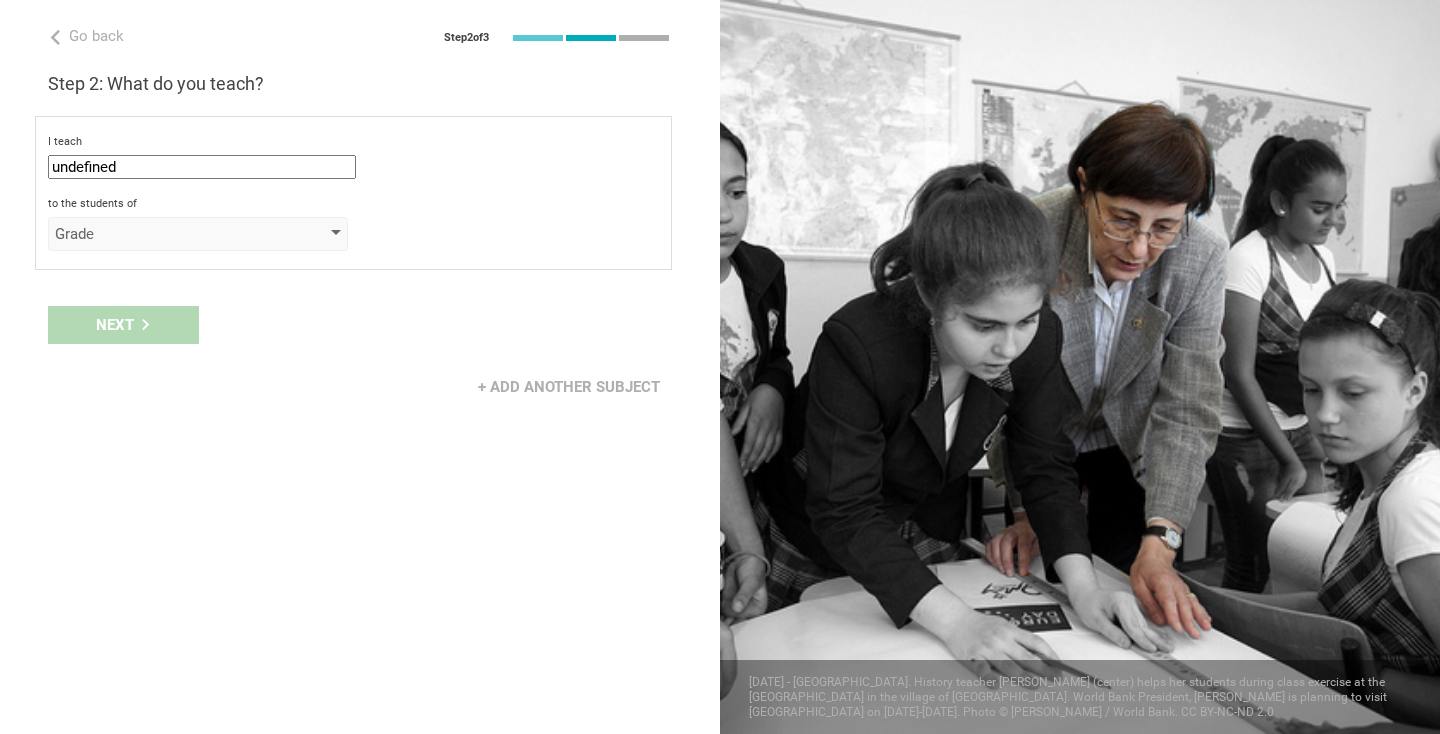 click on "Grade" at bounding box center [169, 234] 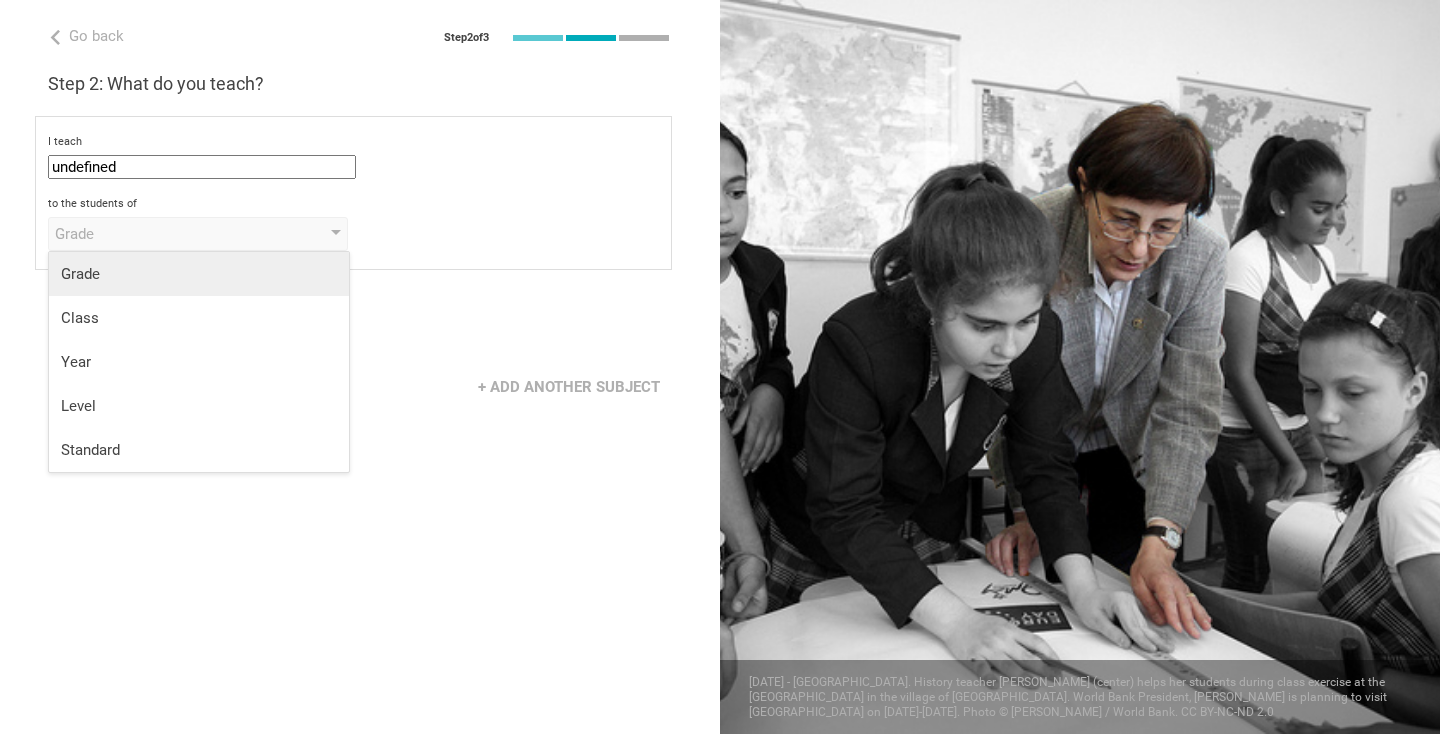 click on "Grade" at bounding box center [199, 274] 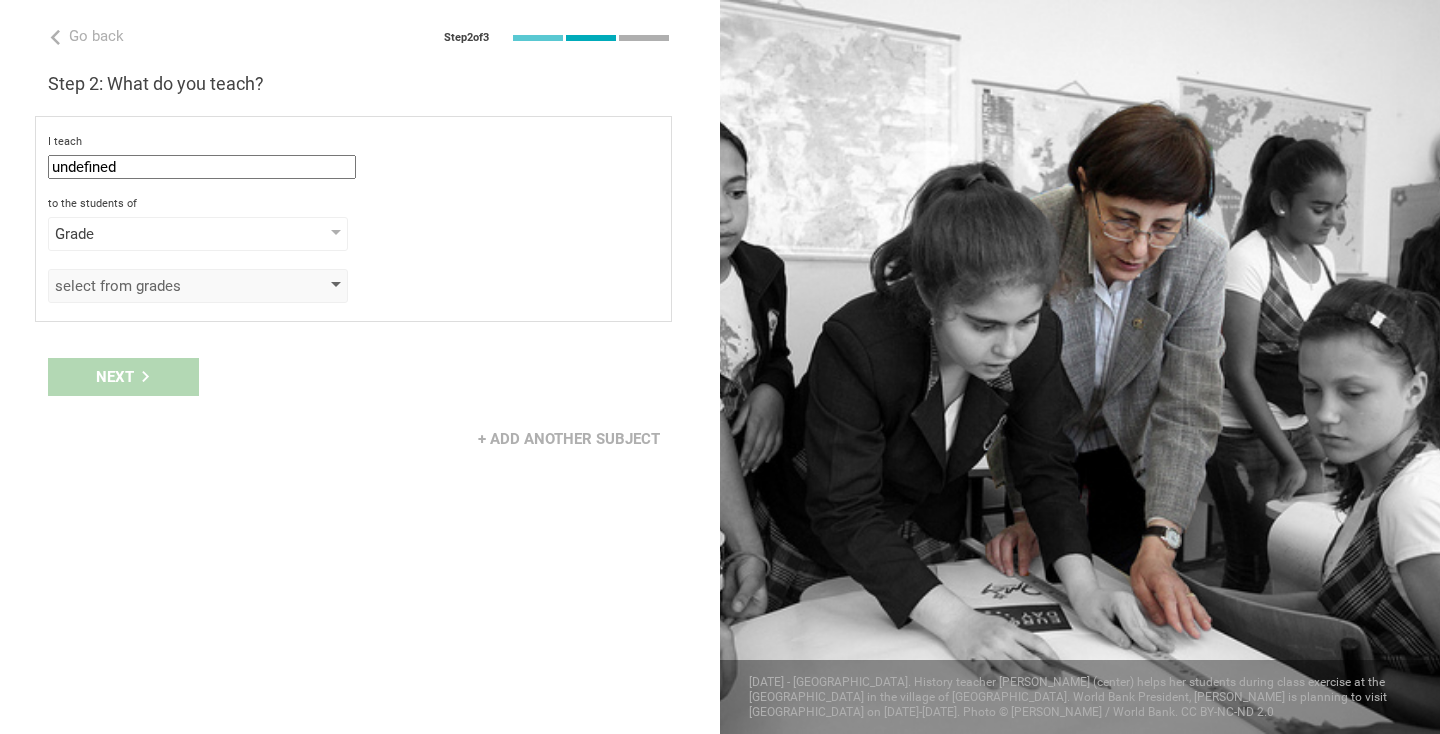 click on "select from grades" at bounding box center [169, 286] 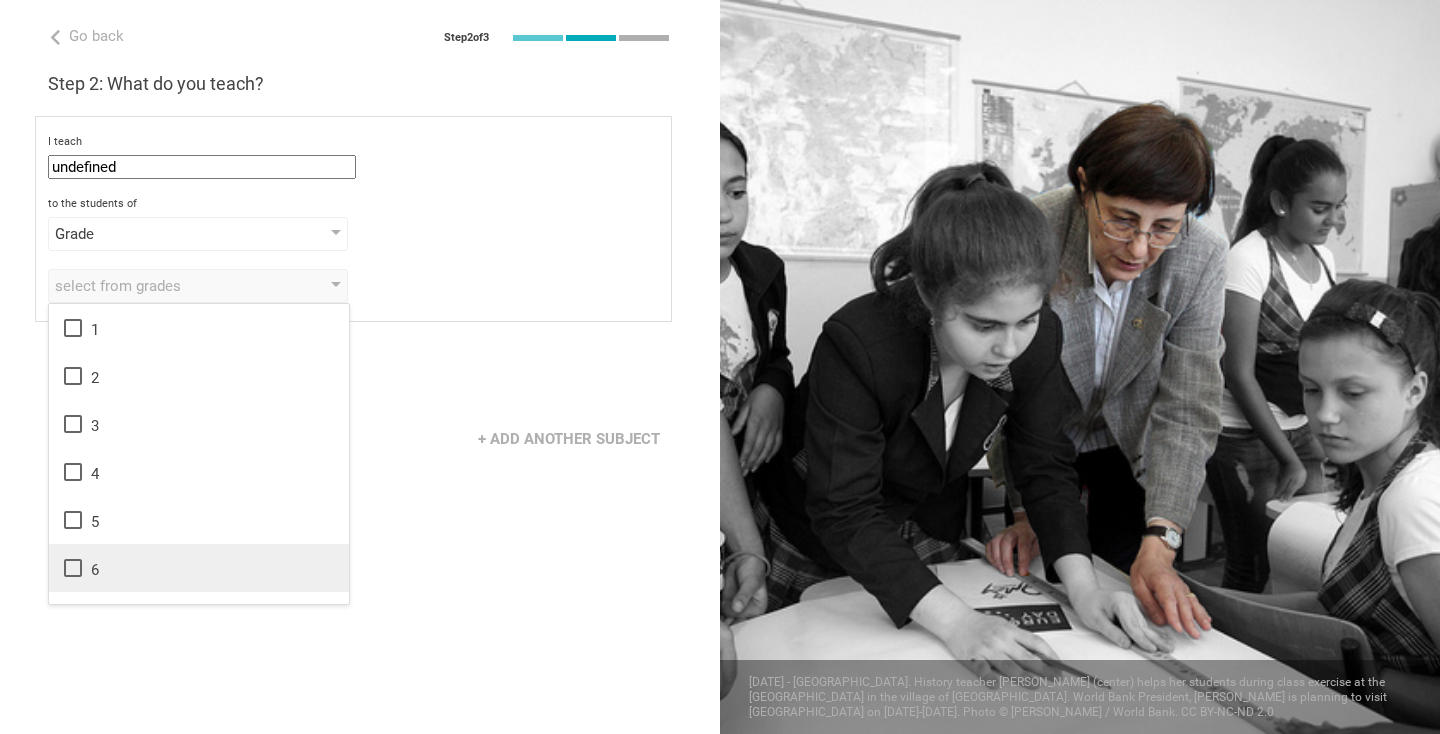 click on "6" at bounding box center (199, 568) 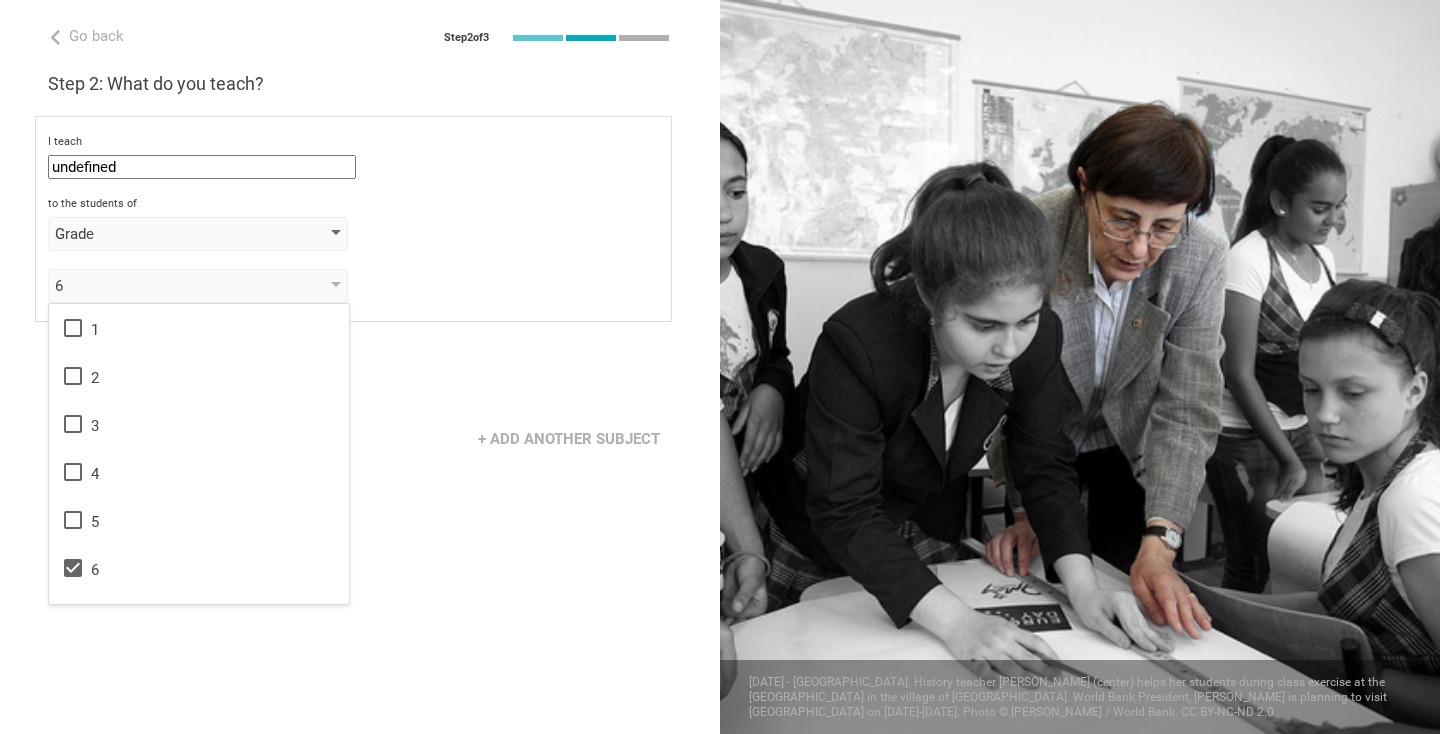 click on "Grade" at bounding box center (169, 234) 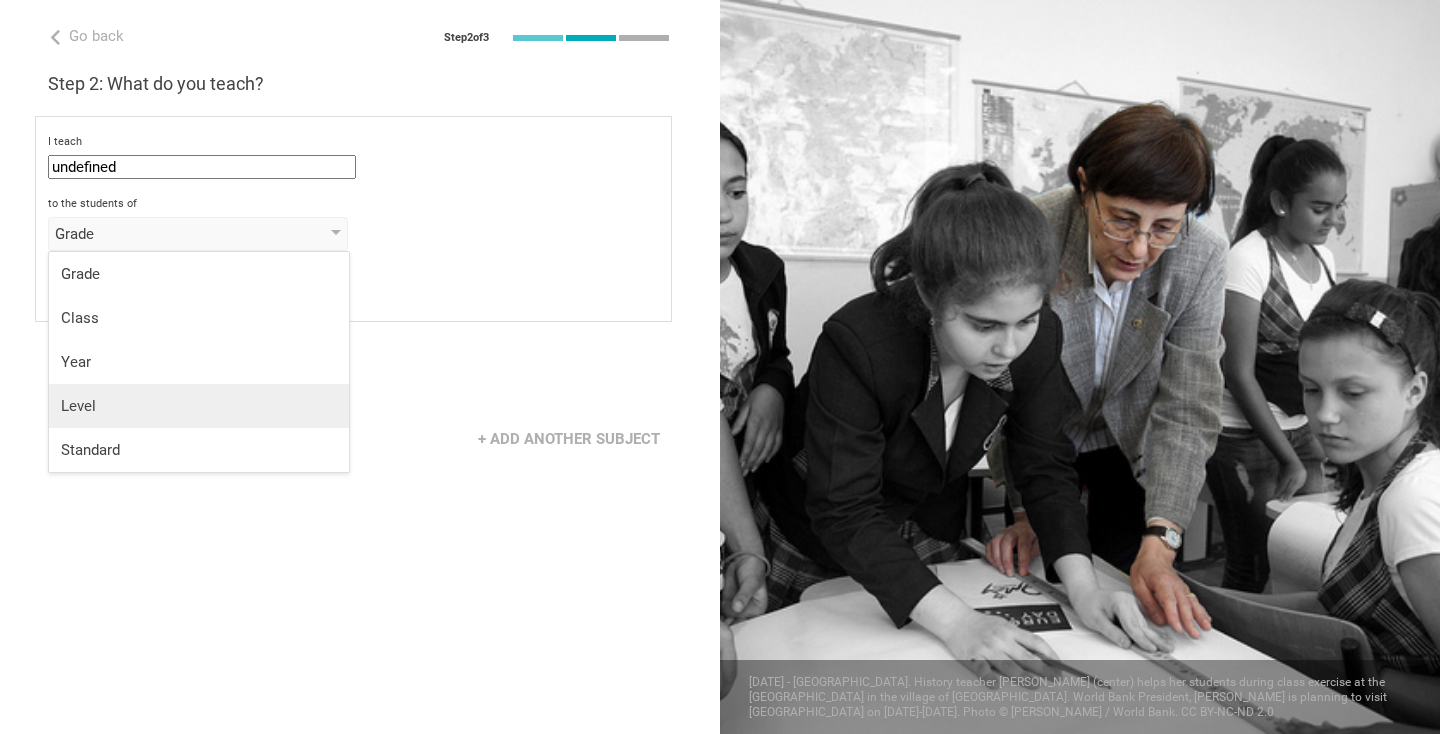 click on "Level" at bounding box center (199, 406) 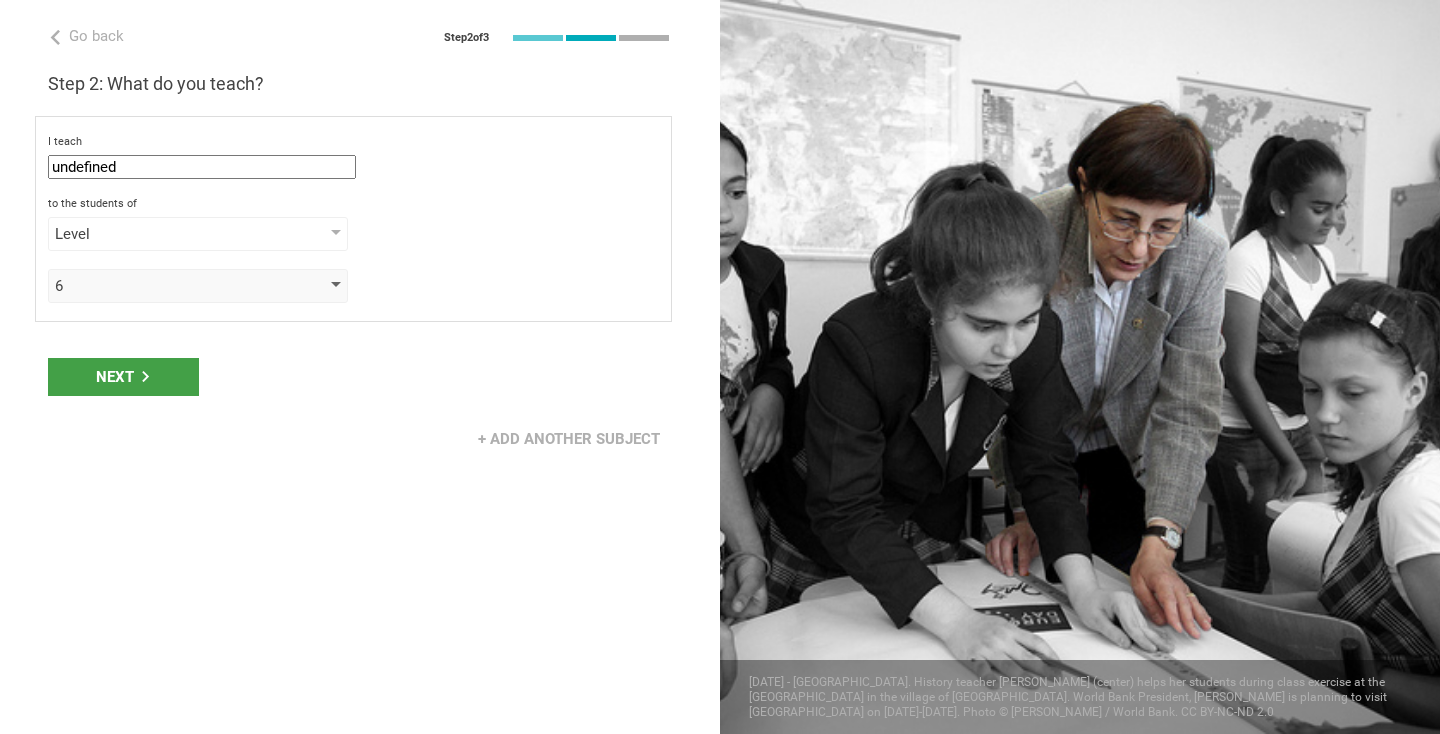 click on "6" at bounding box center [198, 286] 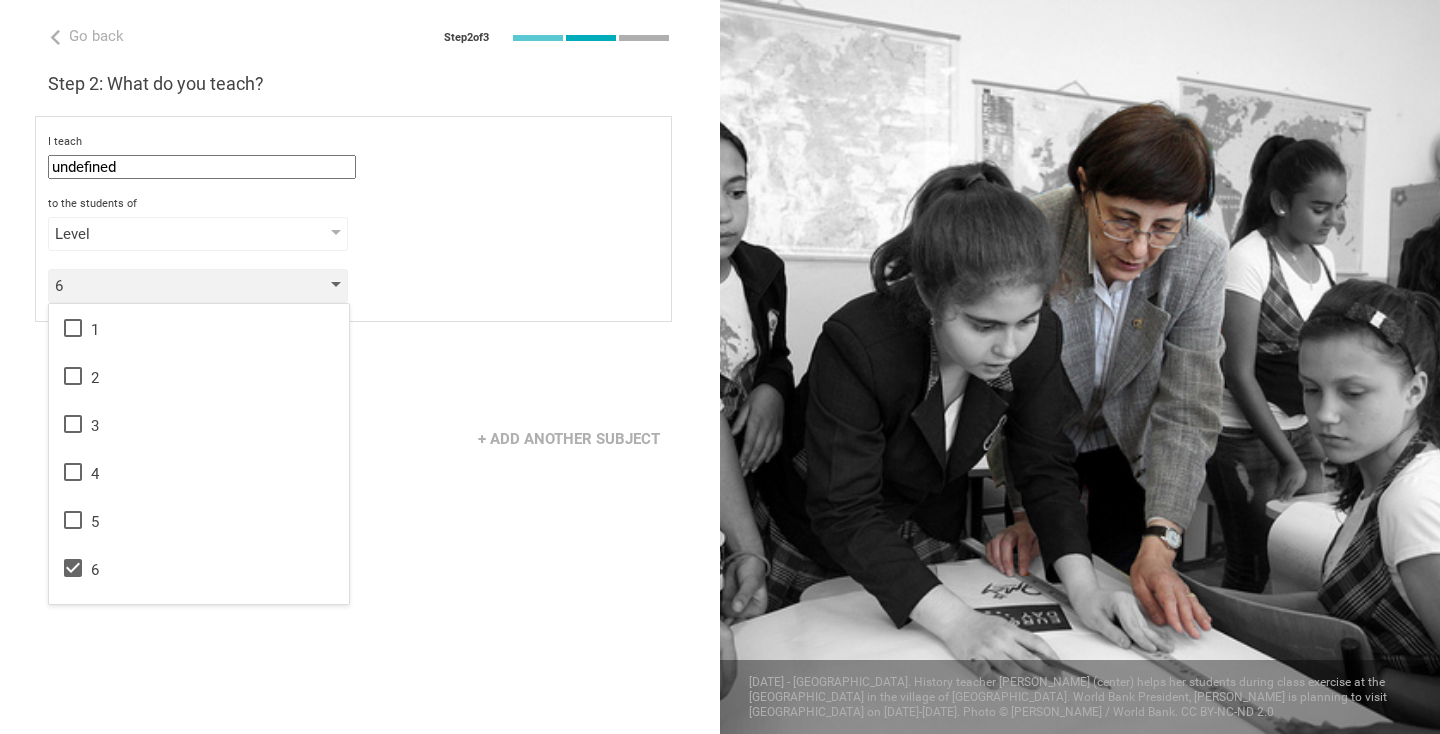click on "6" at bounding box center (198, 286) 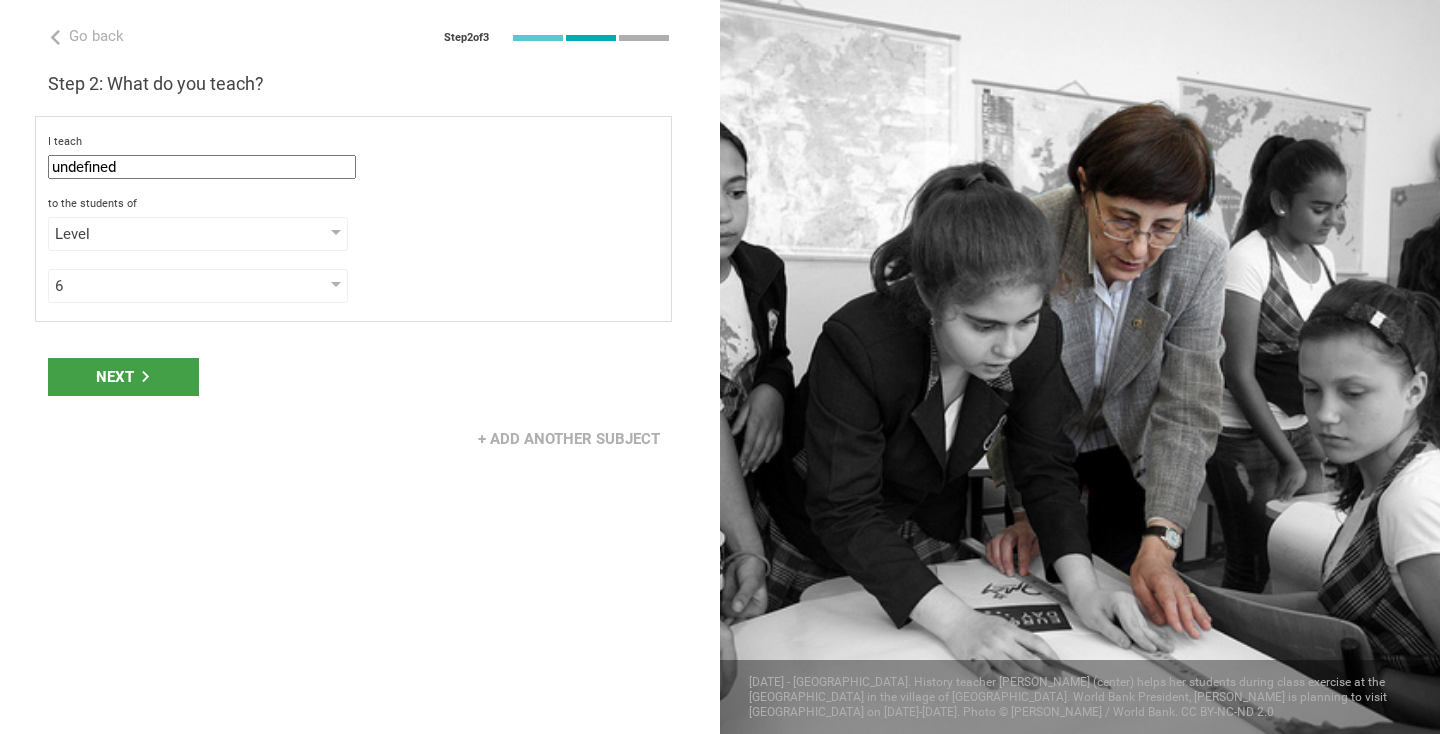 drag, startPoint x: 372, startPoint y: 477, endPoint x: 350, endPoint y: 479, distance: 22.090721 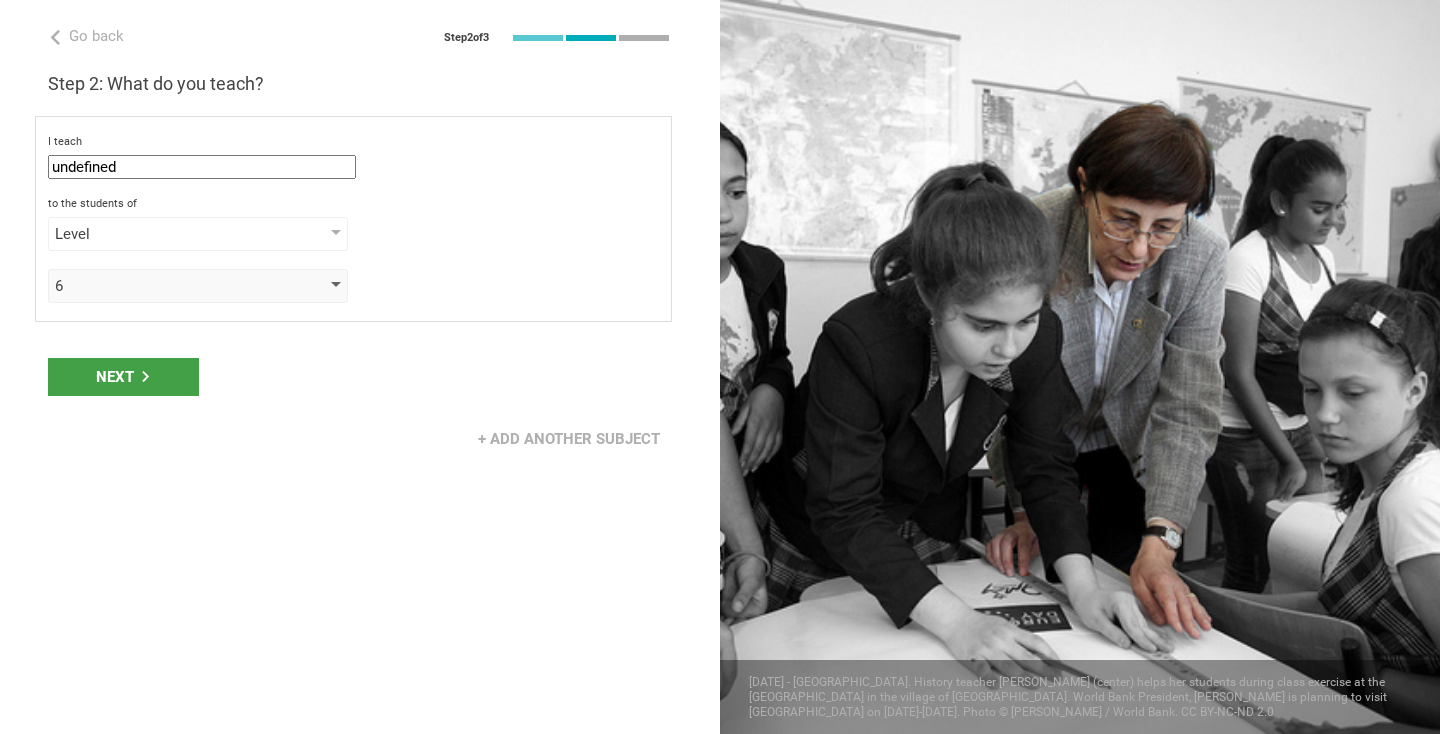 click on "6" at bounding box center (169, 286) 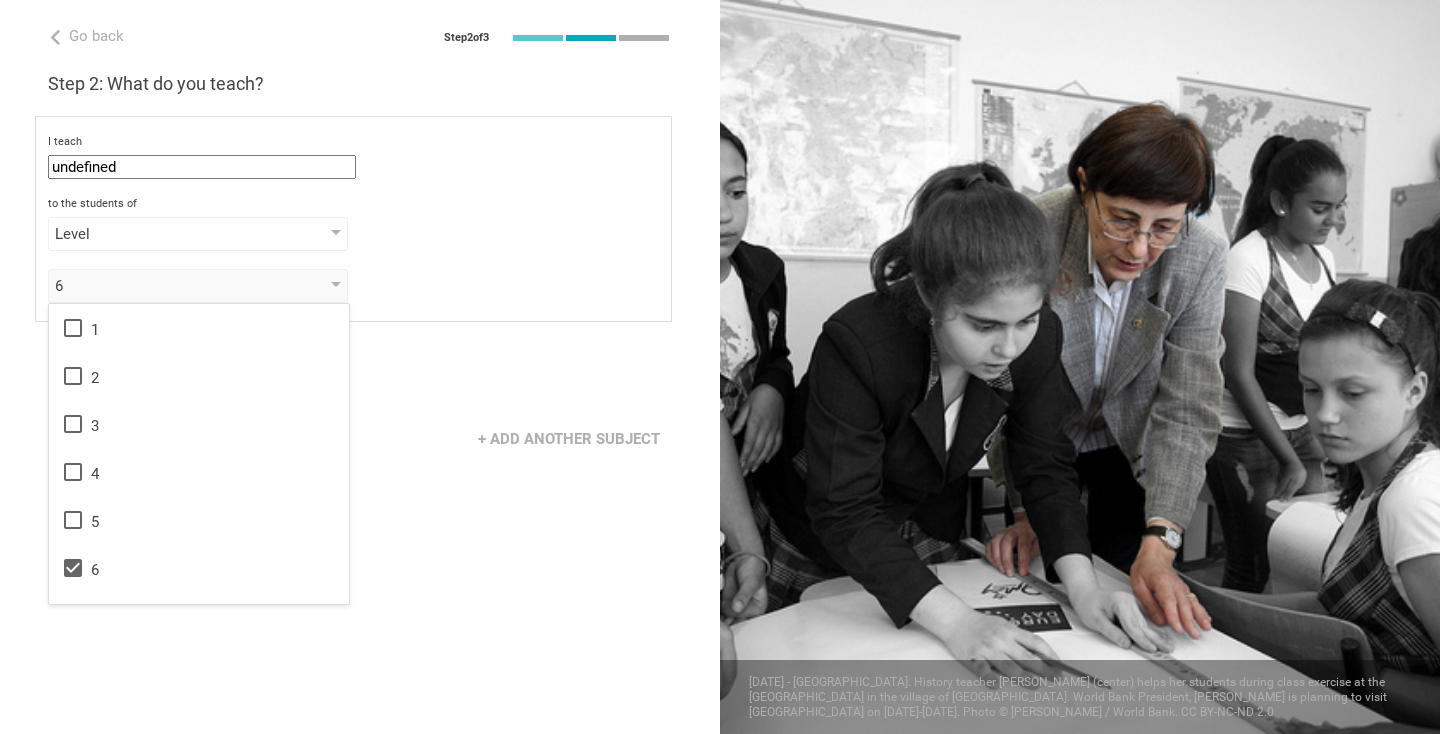 scroll, scrollTop: 324, scrollLeft: 0, axis: vertical 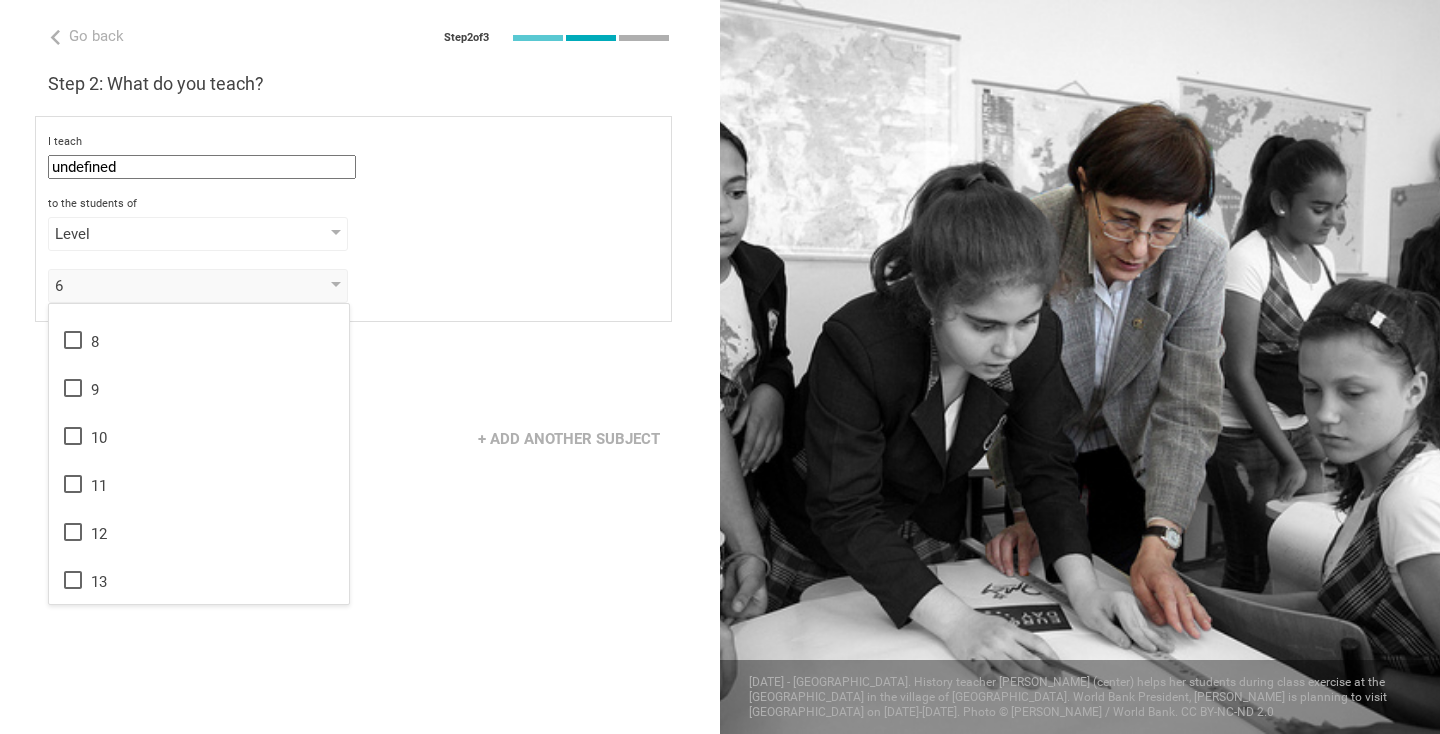 click on "I teach undefined Mathematics English (Language Arts) Science Social Studies Other to the students of Level Grade Class Year Level Standard 6 1 2 3 4 5 6 7 8 9 10 11 12 13 When describing my students, I would say that select from all phrases that apply there are students of various level of skill there are a few that perform well, but the rest are low-achievers there are a few that perform poorly, but the rest do well they are mostly low-achievers they are mostly high-achievers" at bounding box center (353, 219) 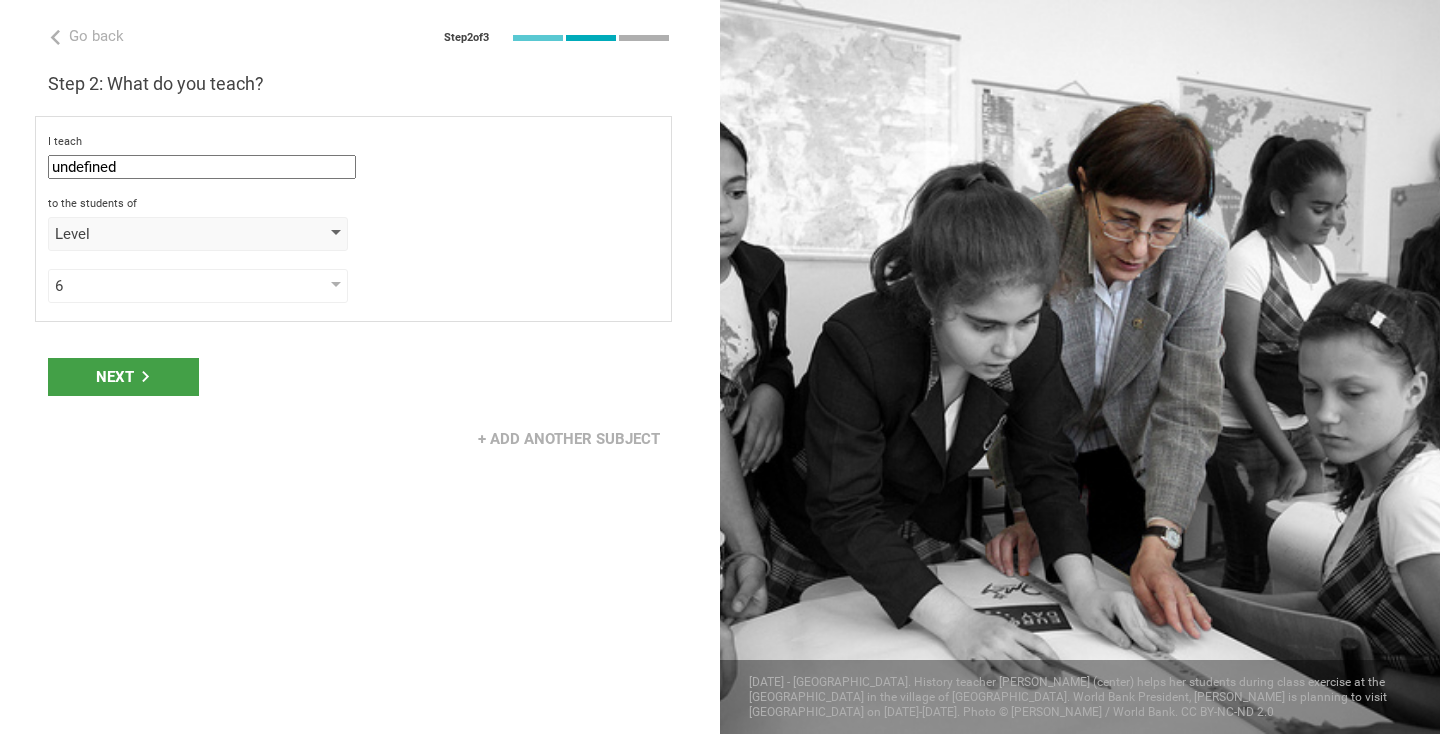 click on "Level" at bounding box center (169, 234) 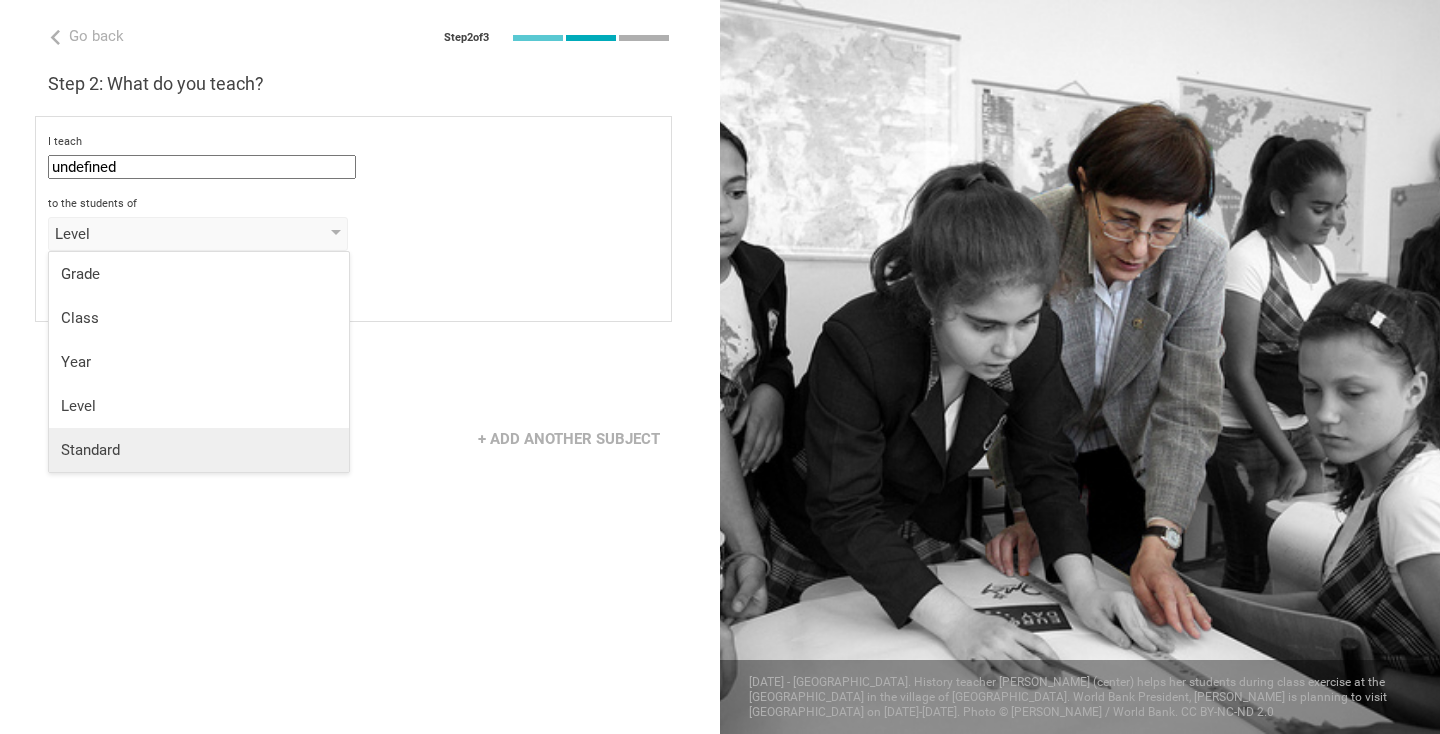 click on "Standard" at bounding box center (199, 450) 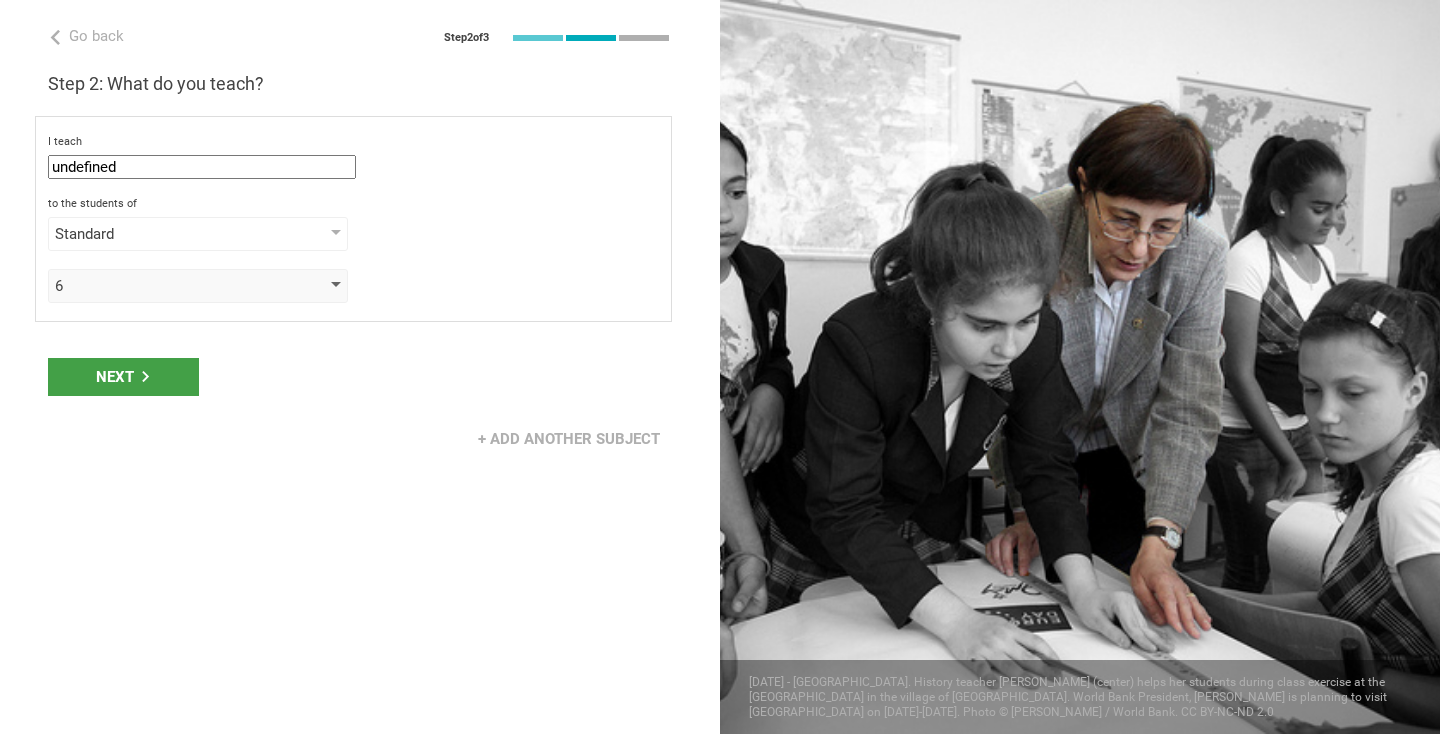click on "6" at bounding box center (169, 286) 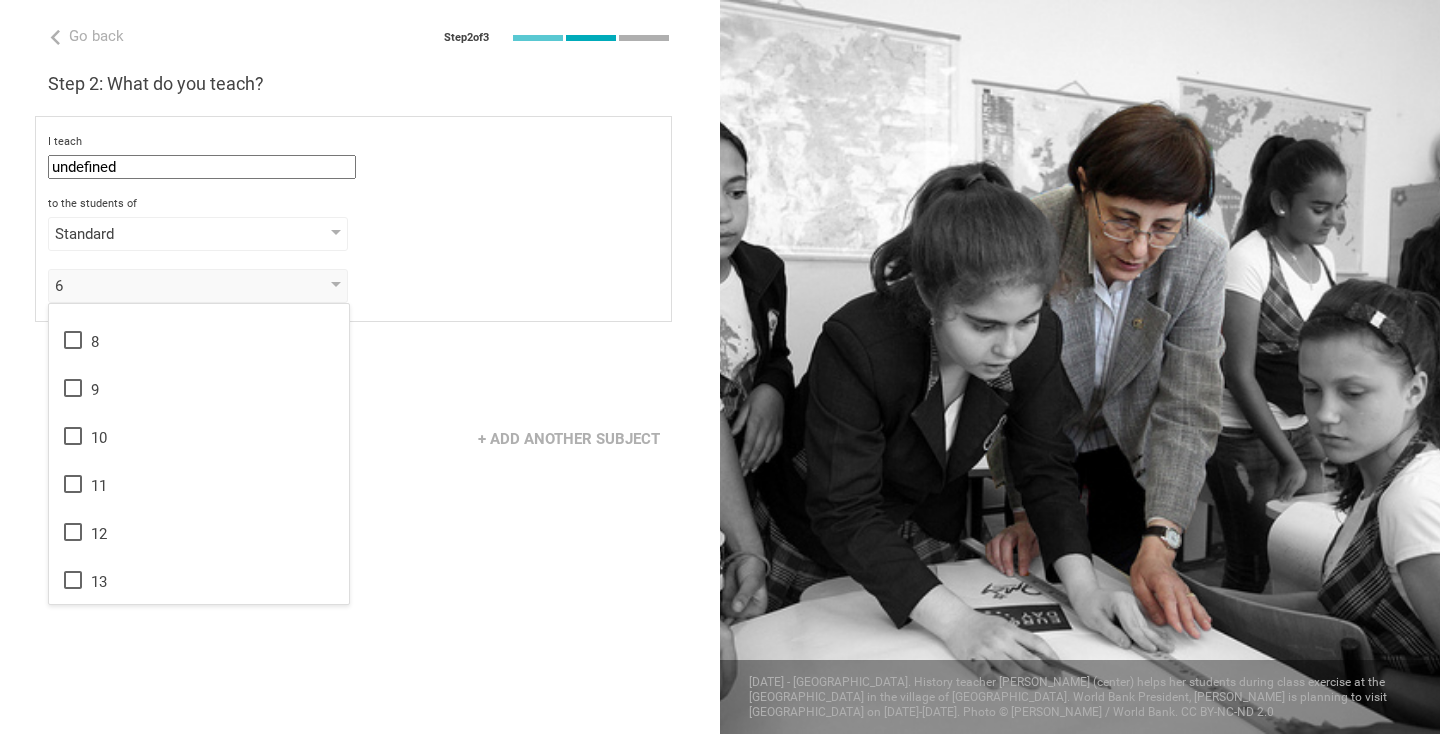 click on "Next" at bounding box center [360, 377] 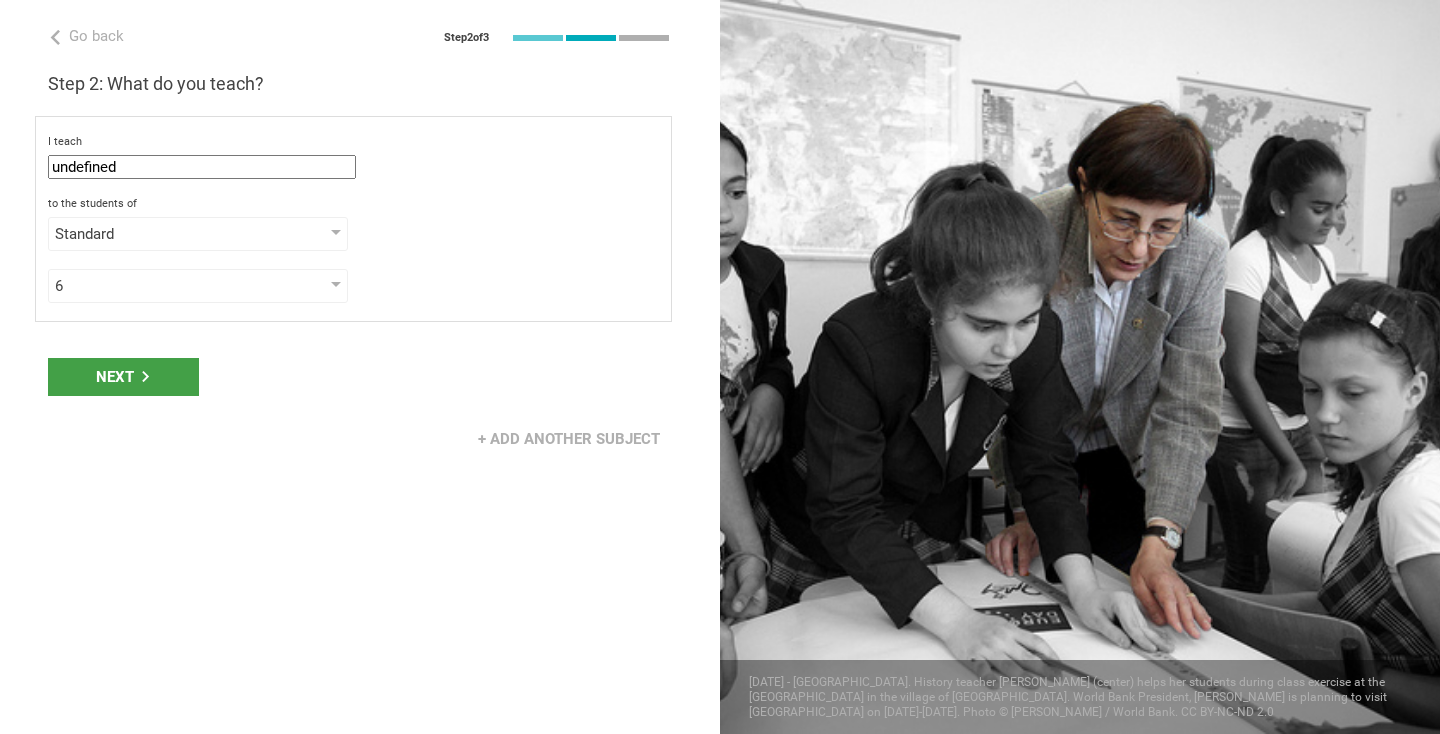 click on "Go back Step  2  of  3 Welcome, Trienke! You are almost all set. Just answer a few simple questions to help us get to know you better and personalize your experience. Step 1: How would you describe yourself? I am a... Professor / Lecturer Teacher Professor / Lecturer Instructional Coach Vice Principal or Principal Curriculum writer / Instructional designer School / district Administrator EdTech maker / enthusiast at the [GEOGRAPHIC_DATA] program institute company organization [GEOGRAPHIC_DATA] in [GEOGRAPHIC_DATA], [GEOGRAPHIC_DATA] (Kingdom of the) Step 2: What do you teach? I teach undefined Mathematics English (Language Arts) Science Social Studies Other to the students of Standard Grade Class Year Level Standard 6 1 2 3 4 5 6 7 8 9 10 11 12 13 When describing my students, I would say that select from all phrases that apply there are students of various level of skill there are a few that perform well, but the rest are low-achievers there are a few that perform poorly, but the rest do well" at bounding box center [360, 367] 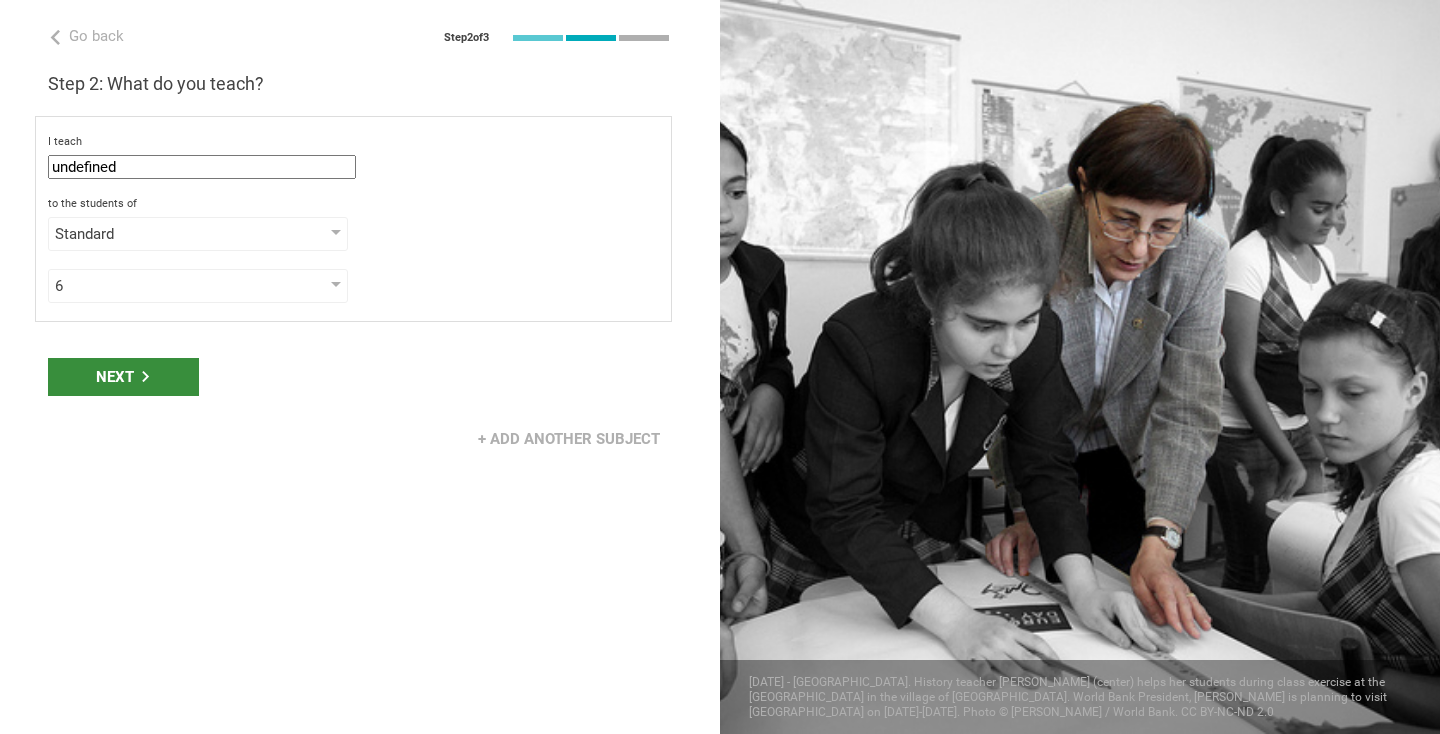 click 